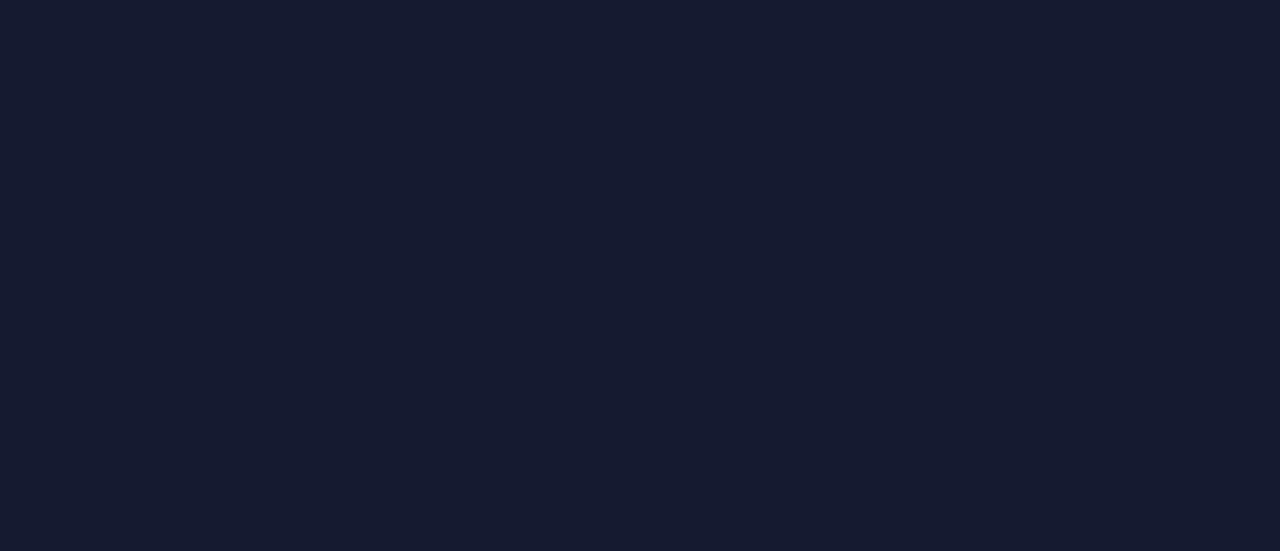 scroll, scrollTop: 0, scrollLeft: 0, axis: both 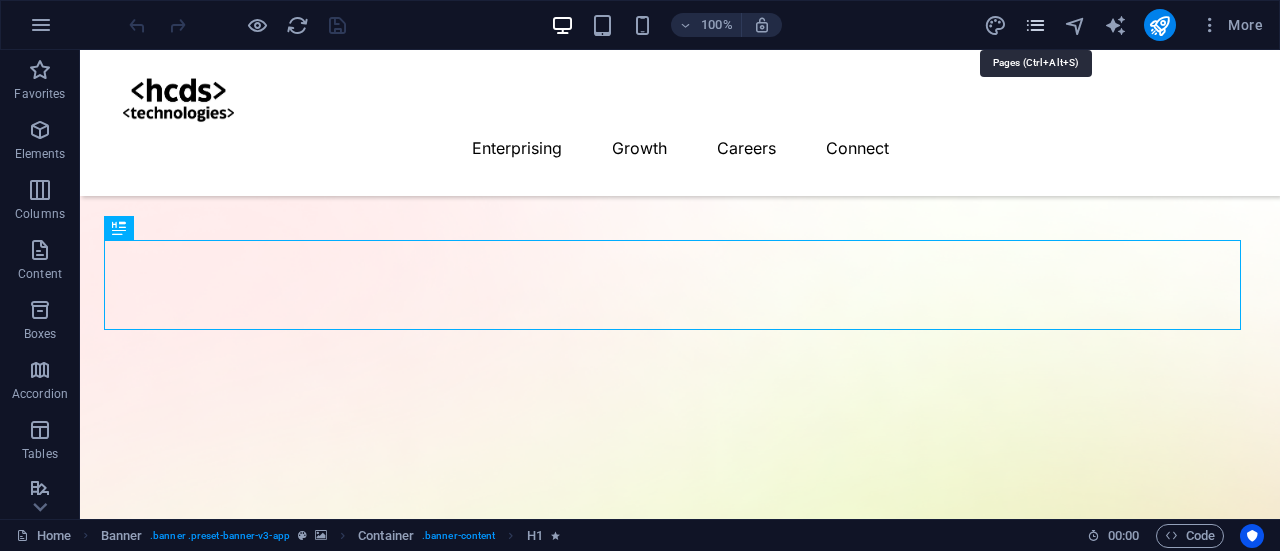 click at bounding box center (1035, 25) 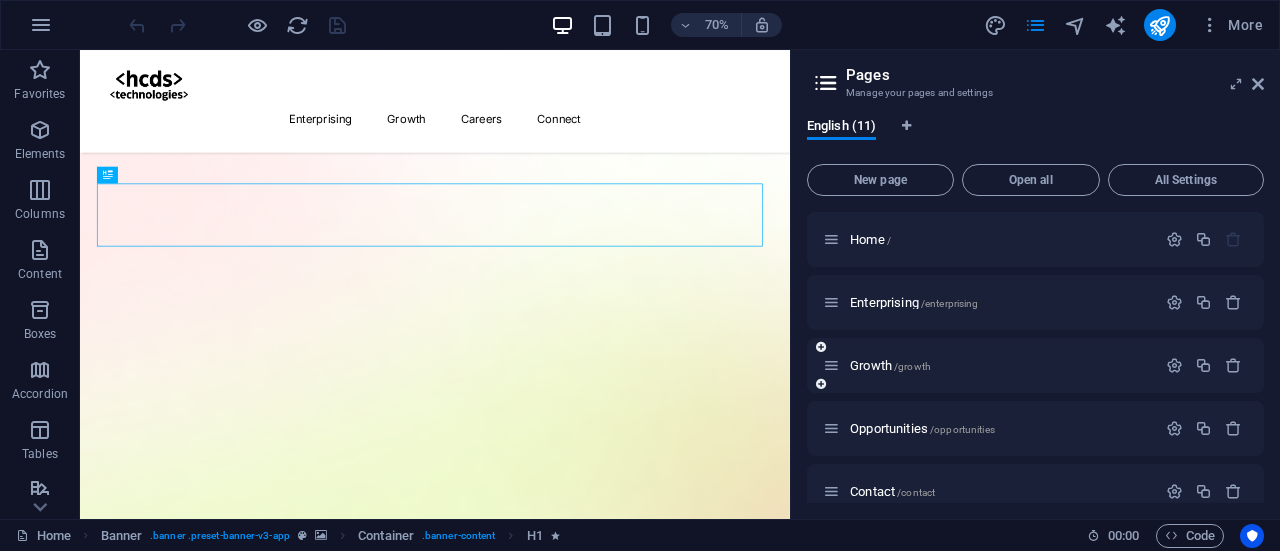 scroll, scrollTop: 402, scrollLeft: 0, axis: vertical 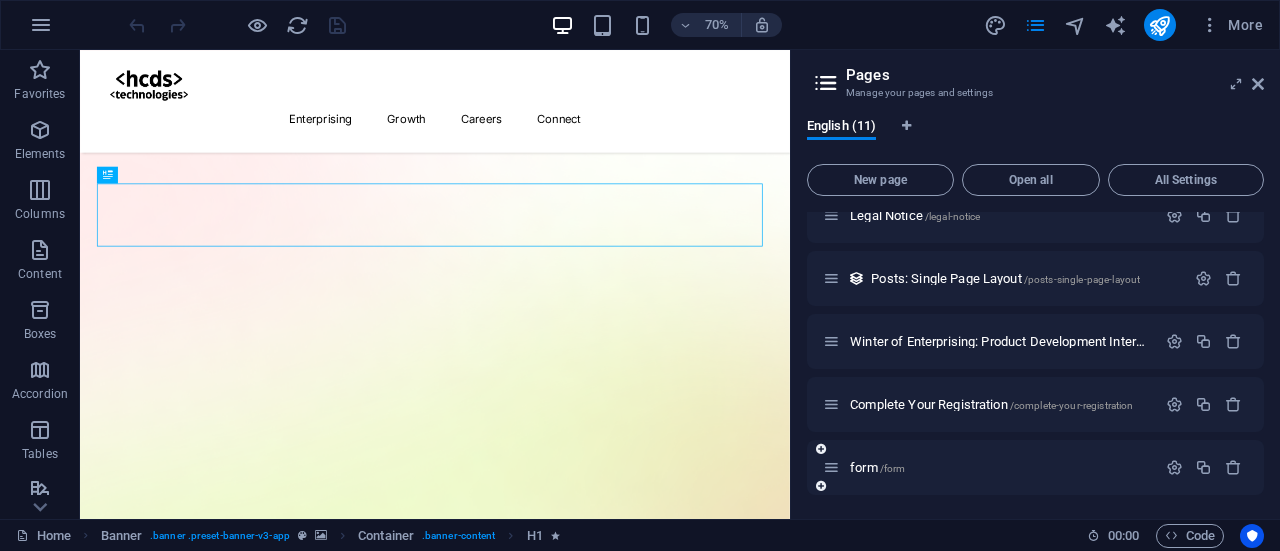 click on "form /form" at bounding box center [989, 467] 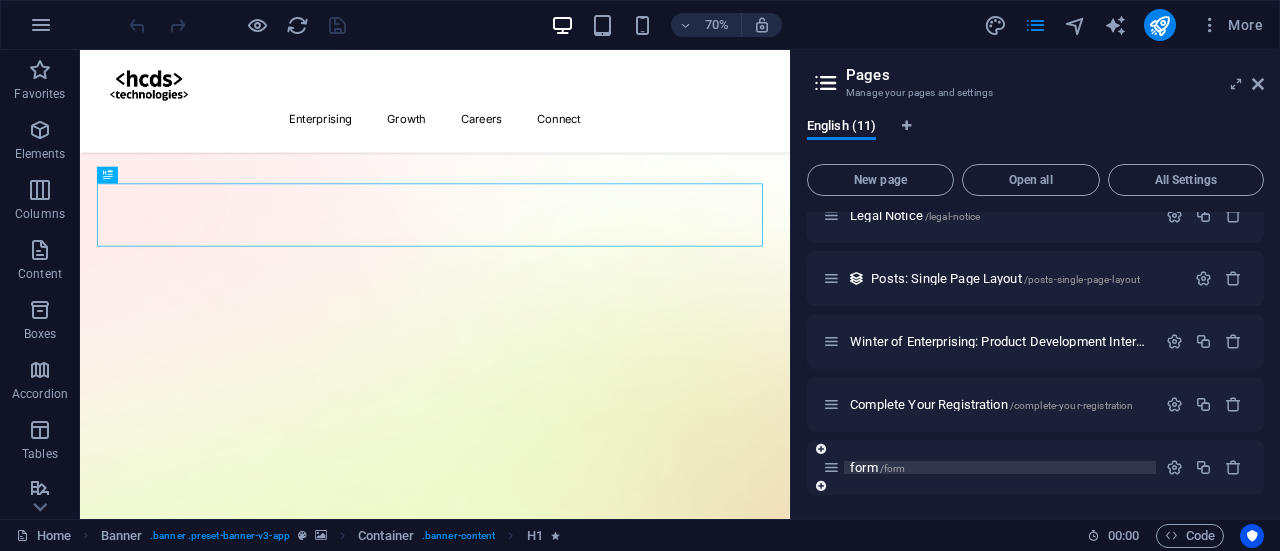 click on "form /form" at bounding box center [877, 467] 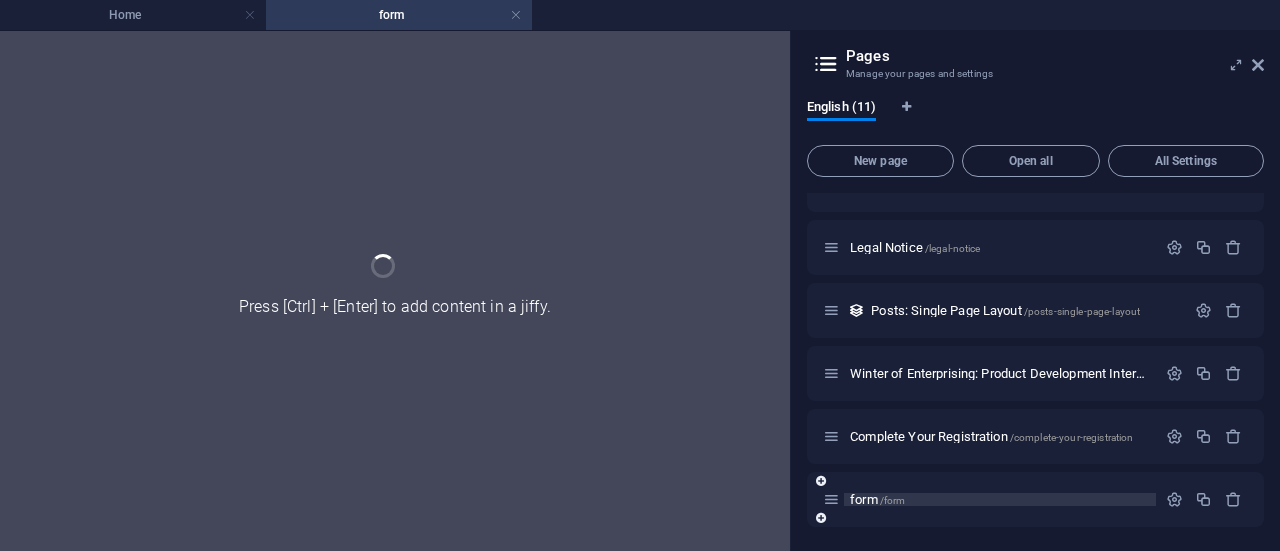 scroll, scrollTop: 350, scrollLeft: 0, axis: vertical 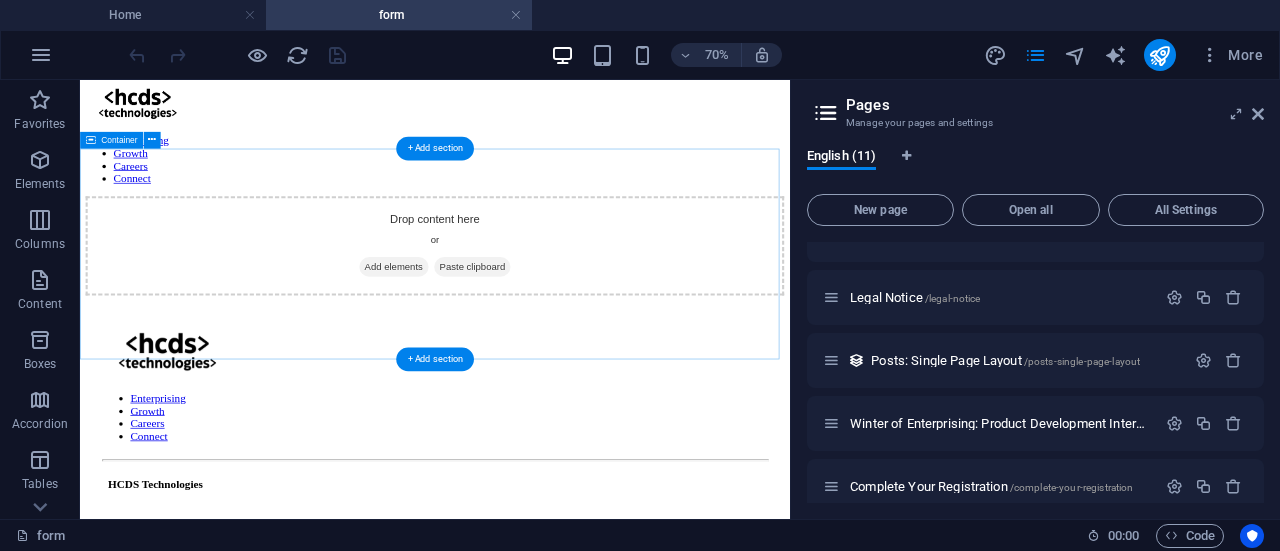 click on "Drop content here or  Add elements  Paste clipboard" at bounding box center (587, 317) 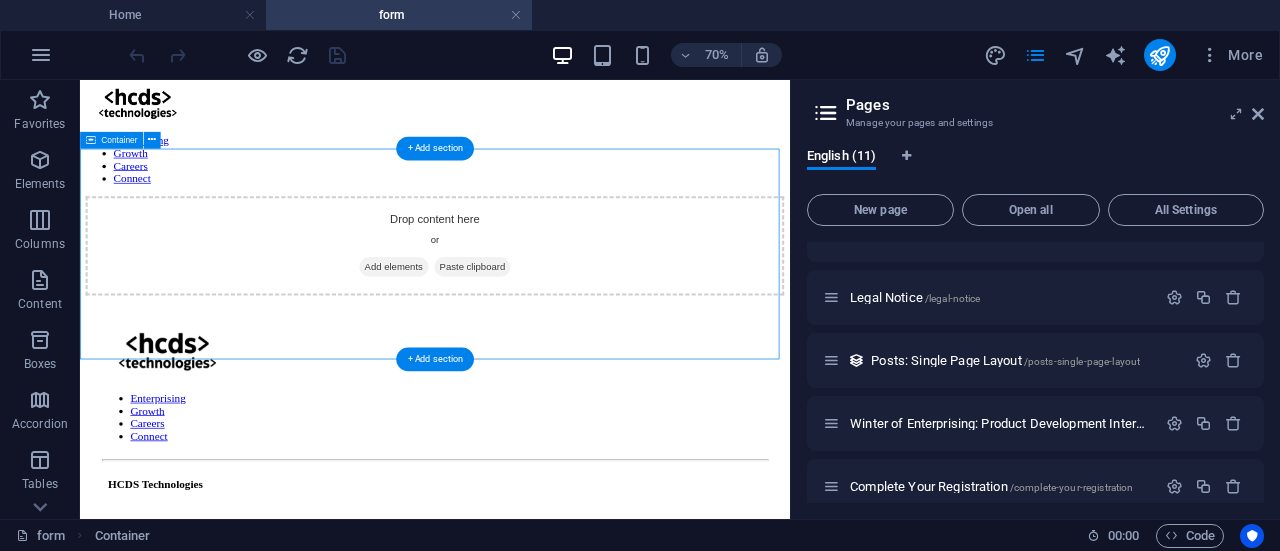 click on "Add elements" at bounding box center [528, 347] 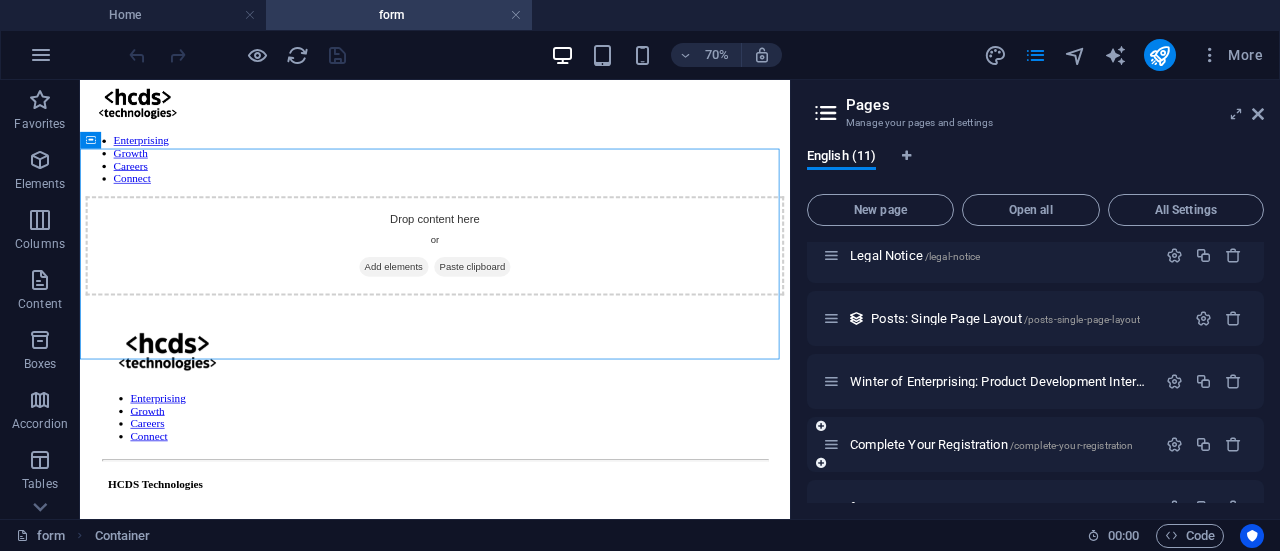 scroll, scrollTop: 432, scrollLeft: 0, axis: vertical 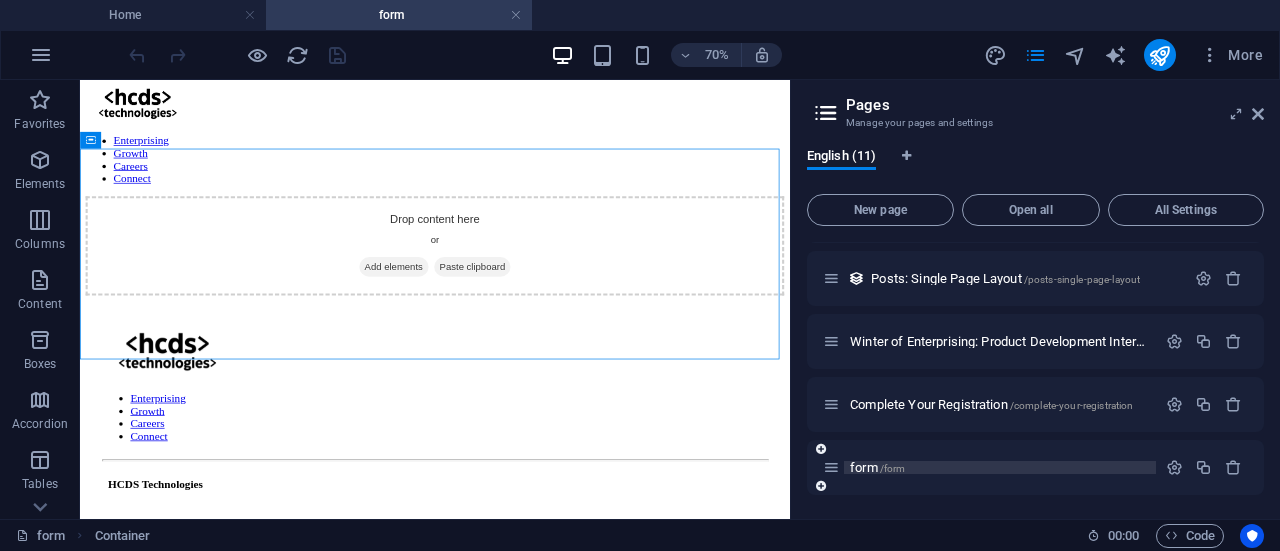 click on "form /form" at bounding box center (877, 467) 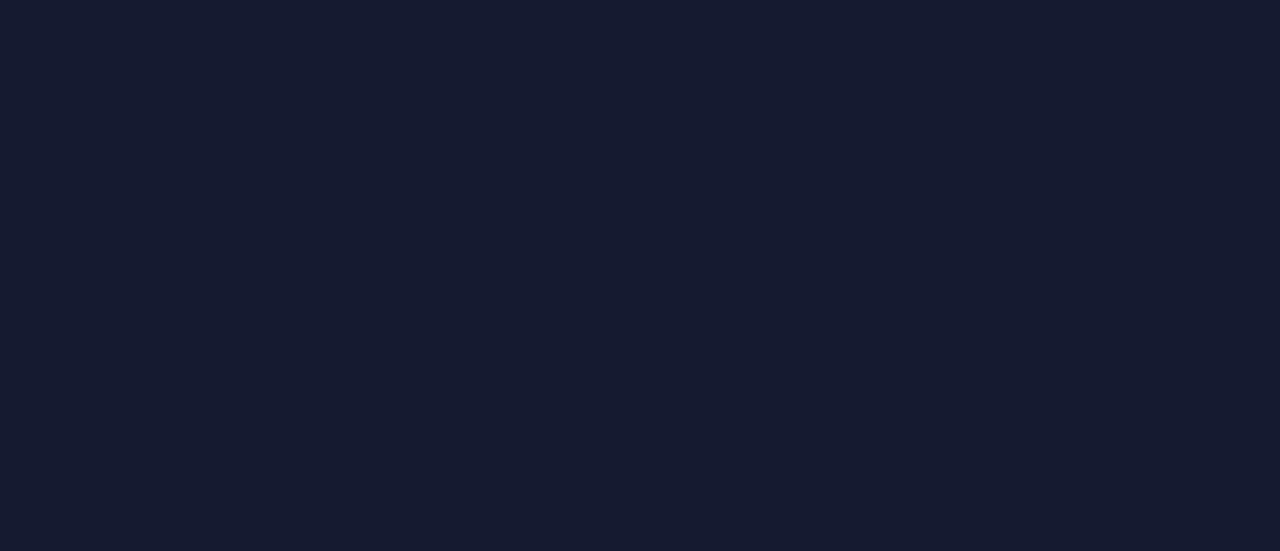 scroll, scrollTop: 0, scrollLeft: 0, axis: both 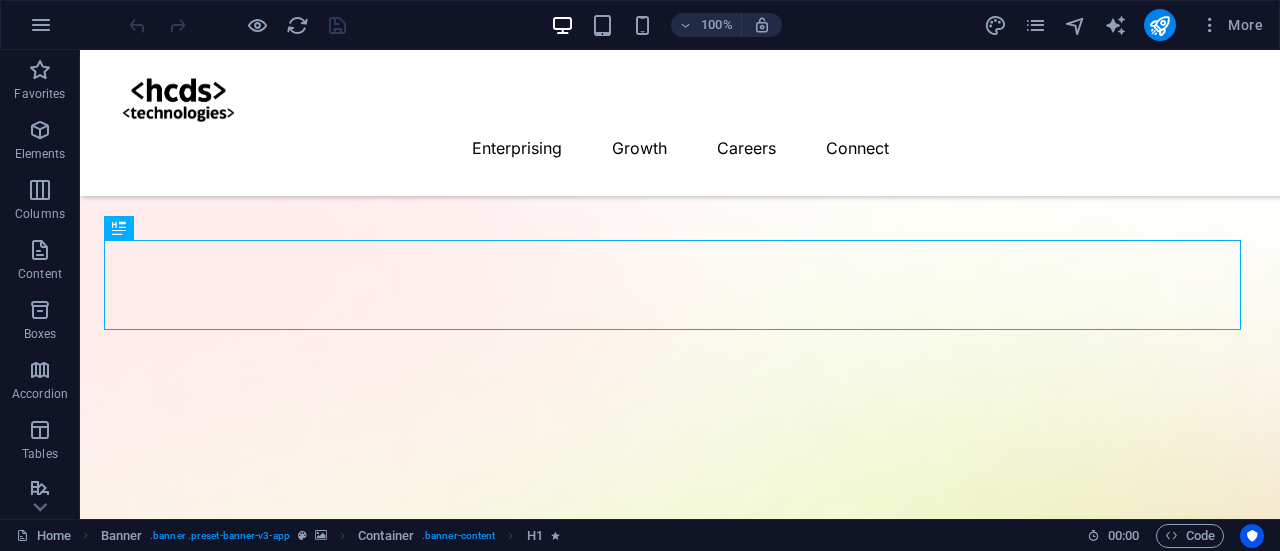click on "100% More" at bounding box center [640, 25] 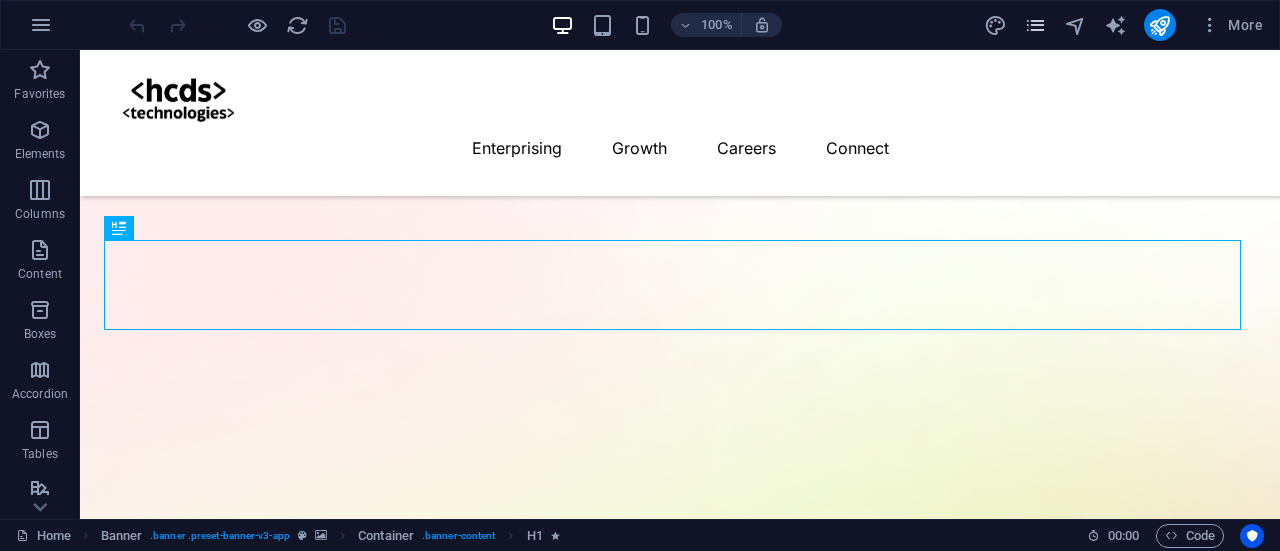 click at bounding box center (1035, 25) 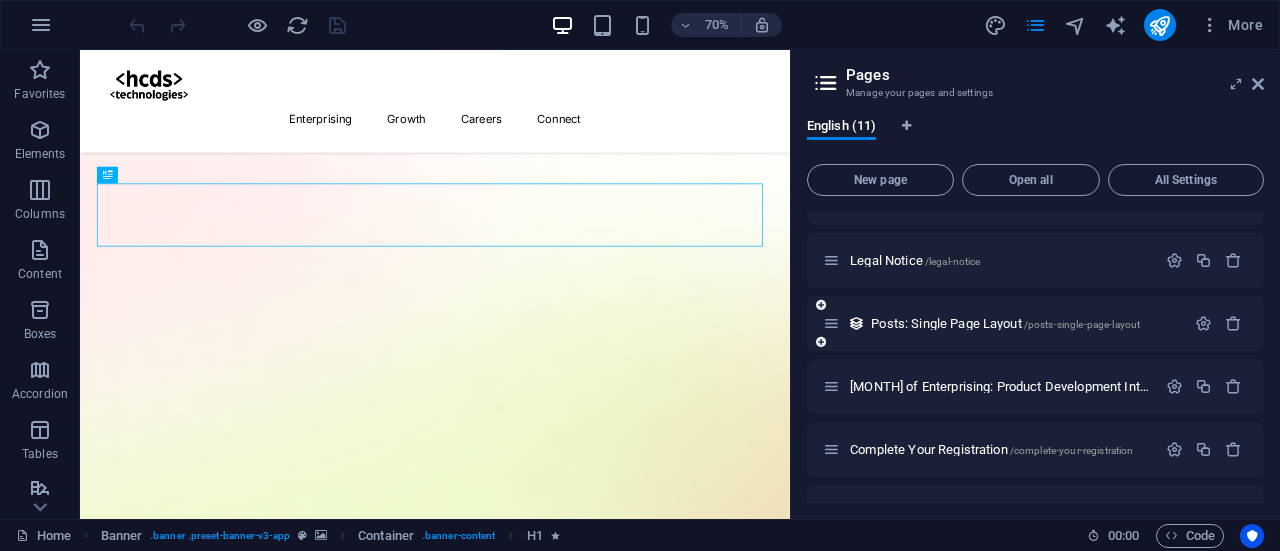 scroll, scrollTop: 402, scrollLeft: 0, axis: vertical 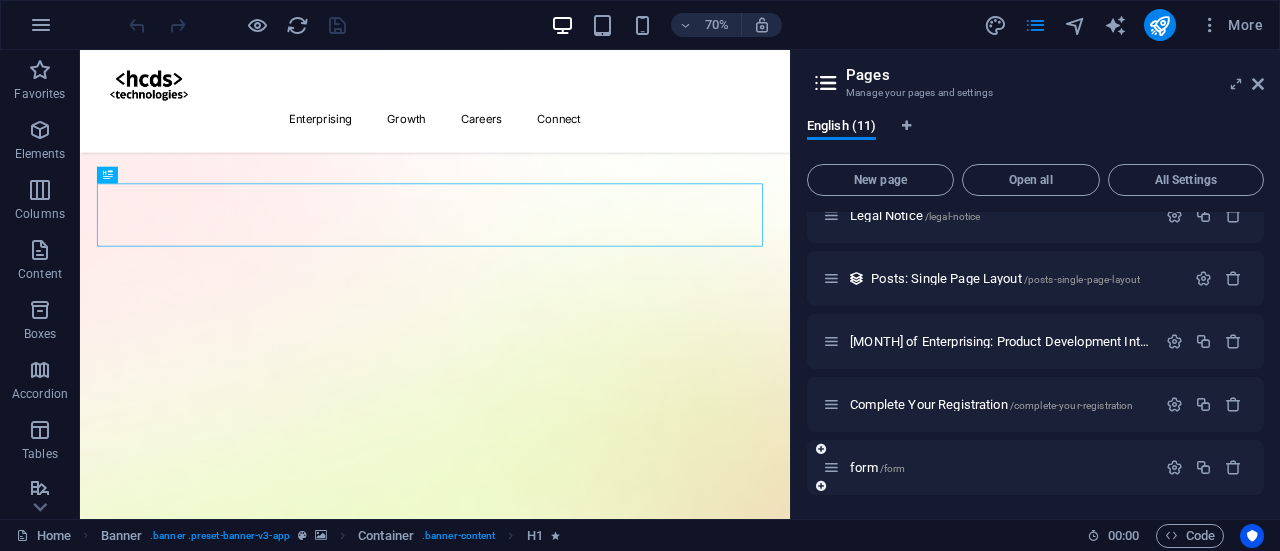 click on "form /form" at bounding box center (877, 467) 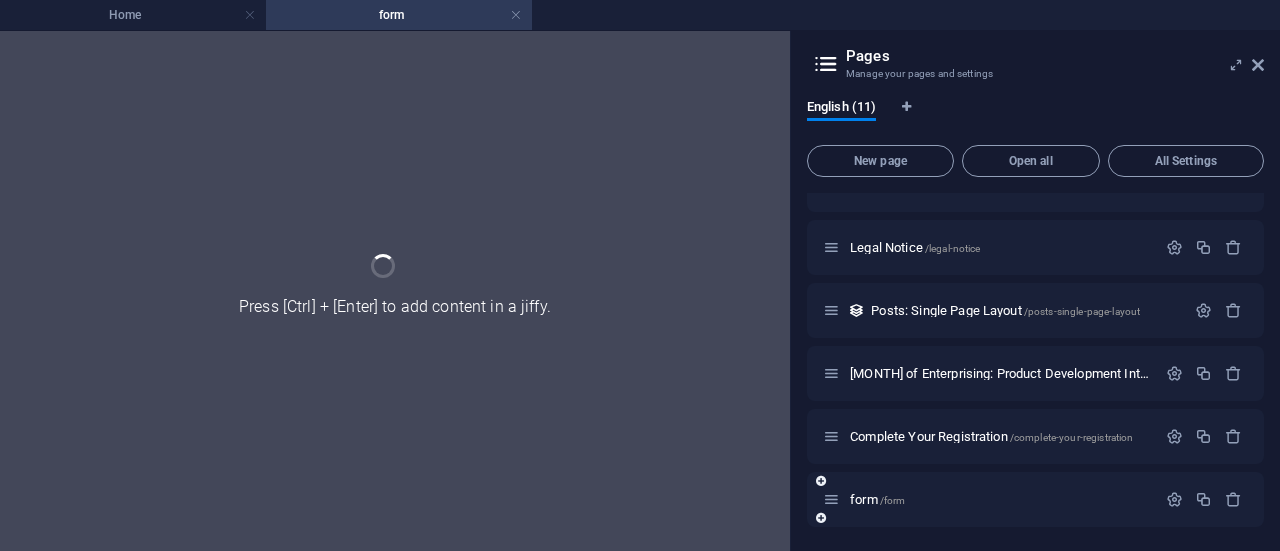 scroll, scrollTop: 0, scrollLeft: 0, axis: both 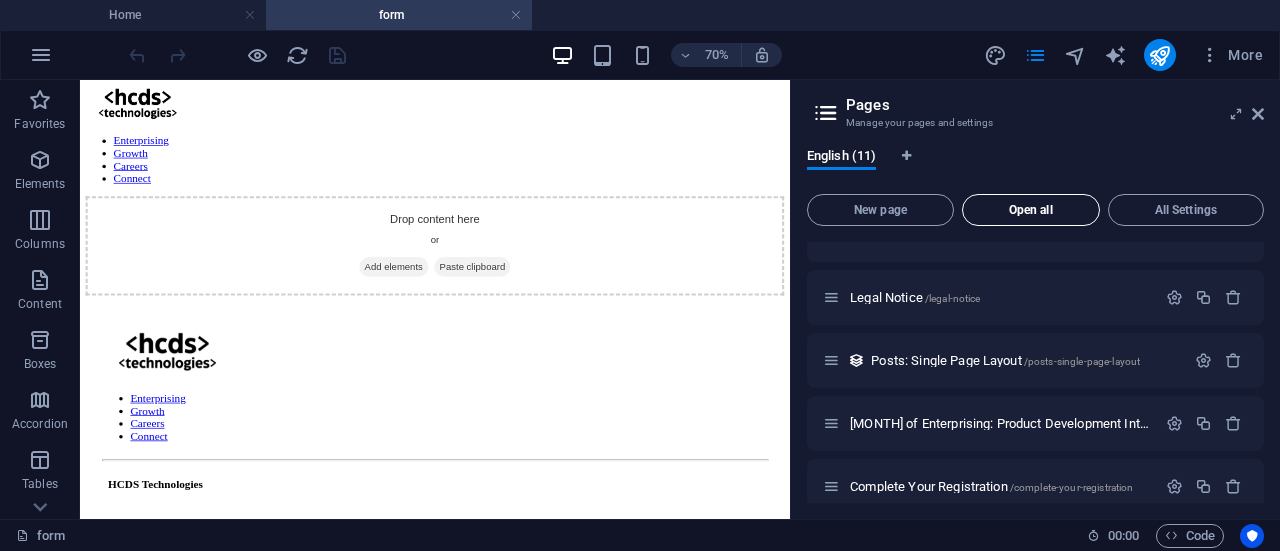 click on "Open all" at bounding box center (1031, 210) 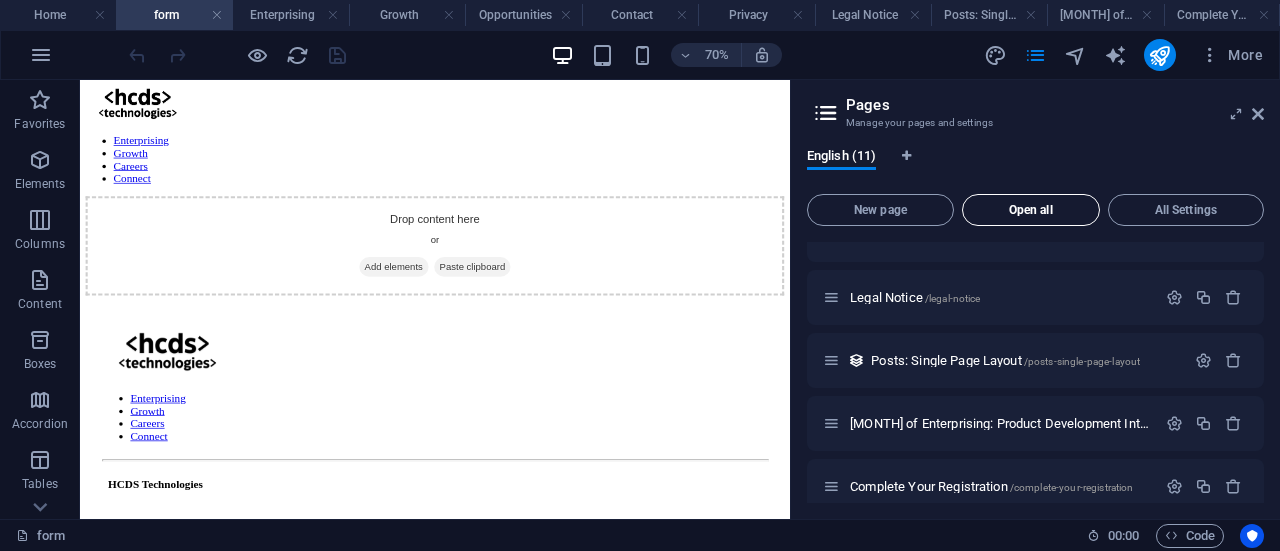 click on "Open all" at bounding box center (1031, 210) 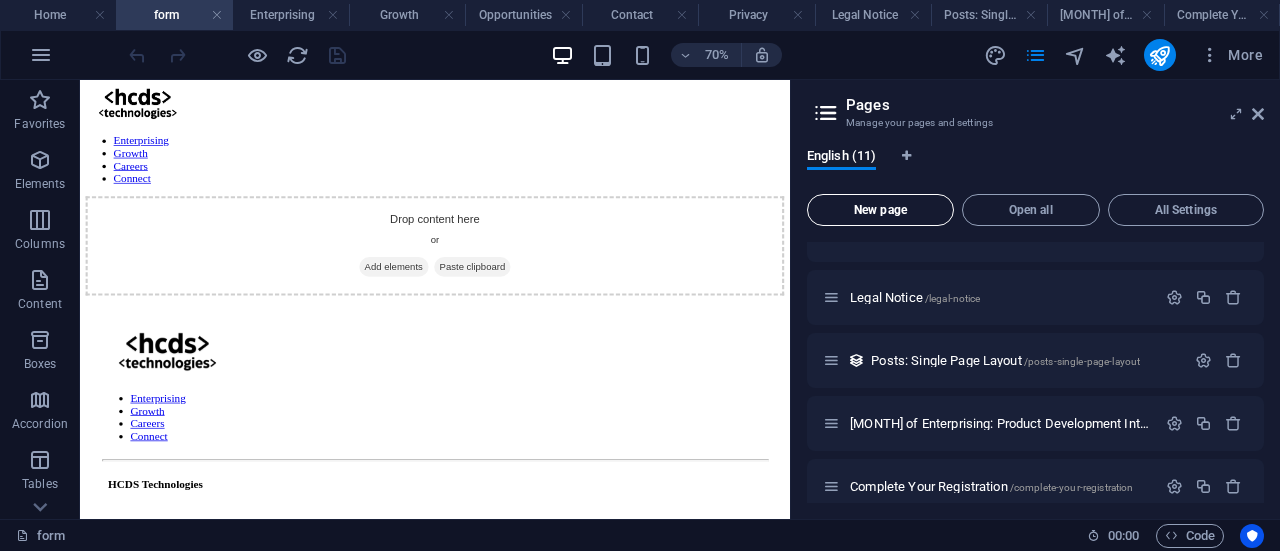 click on "New page" at bounding box center [880, 210] 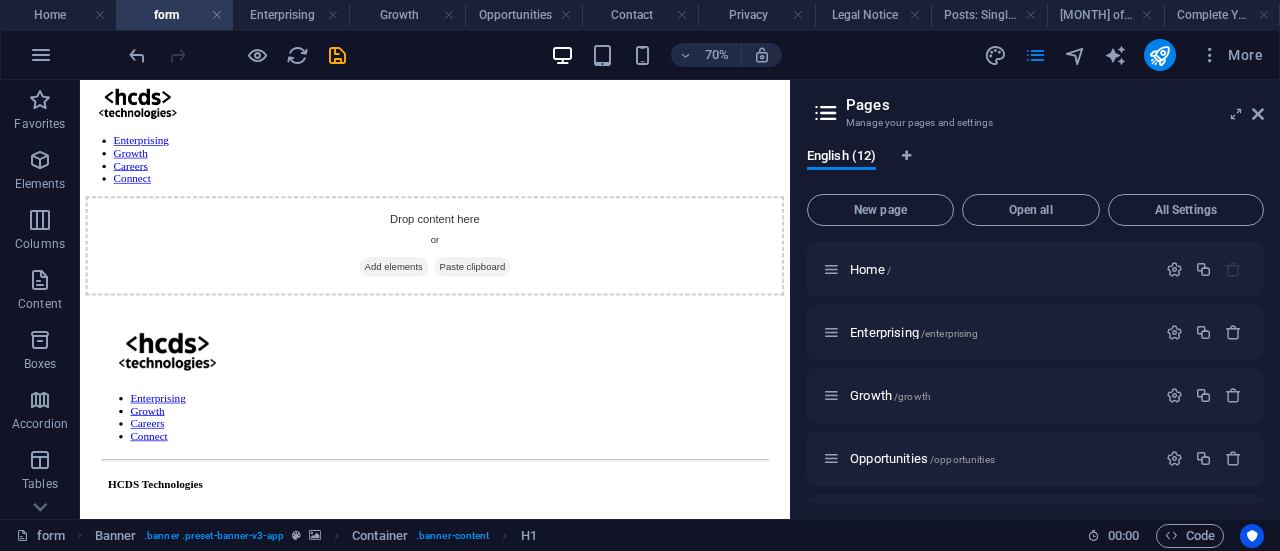 scroll, scrollTop: 448, scrollLeft: 0, axis: vertical 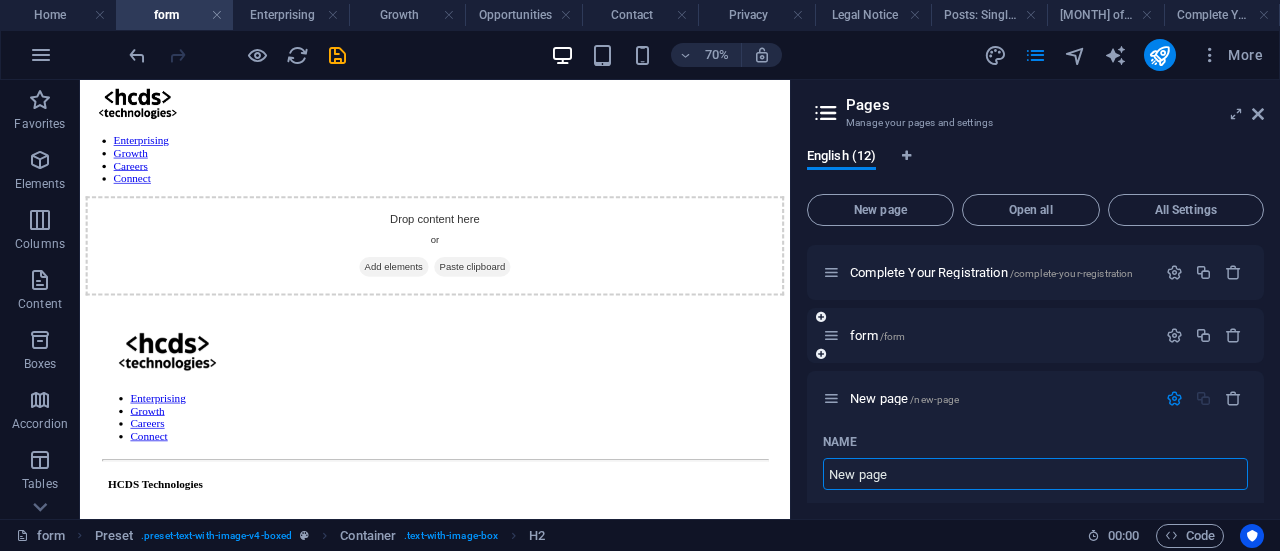 click on "form /form" at bounding box center (989, 335) 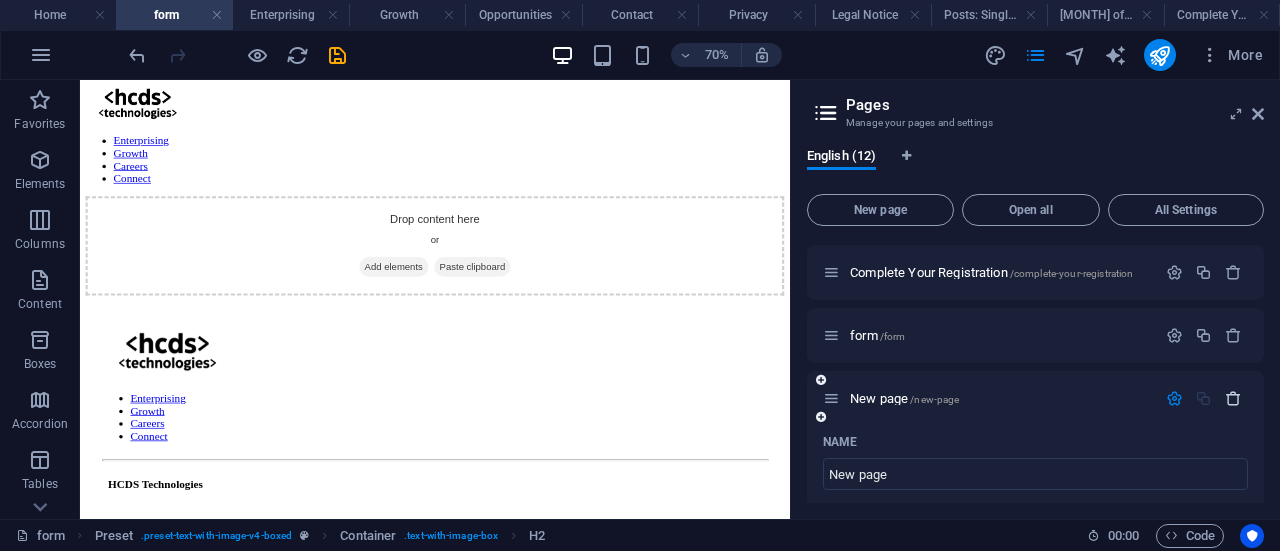 click at bounding box center [1233, 398] 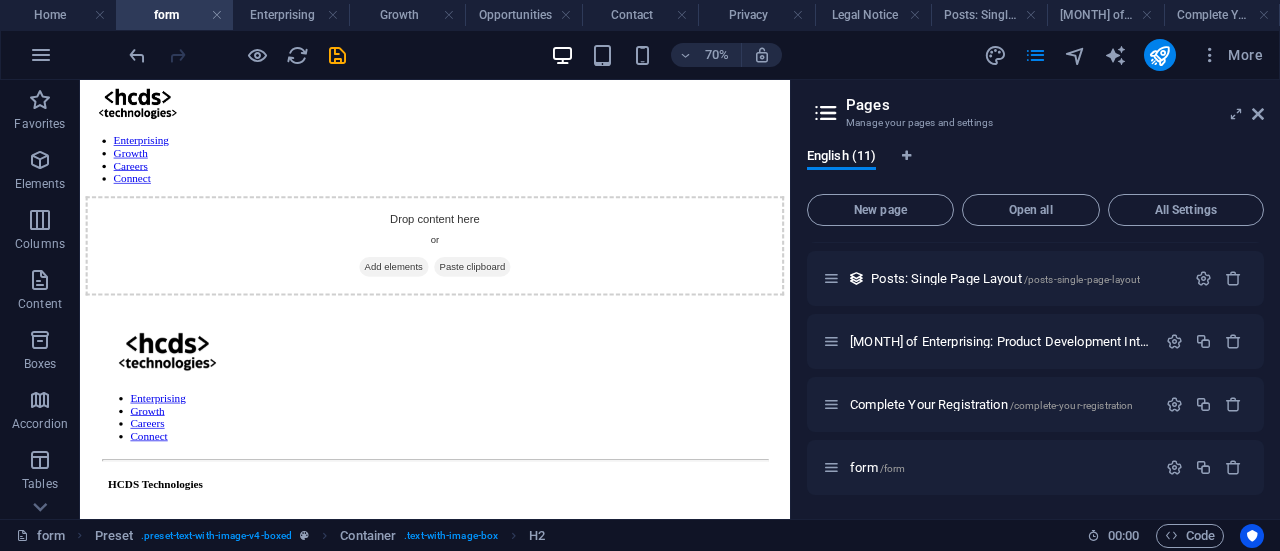 click at bounding box center [1233, 404] 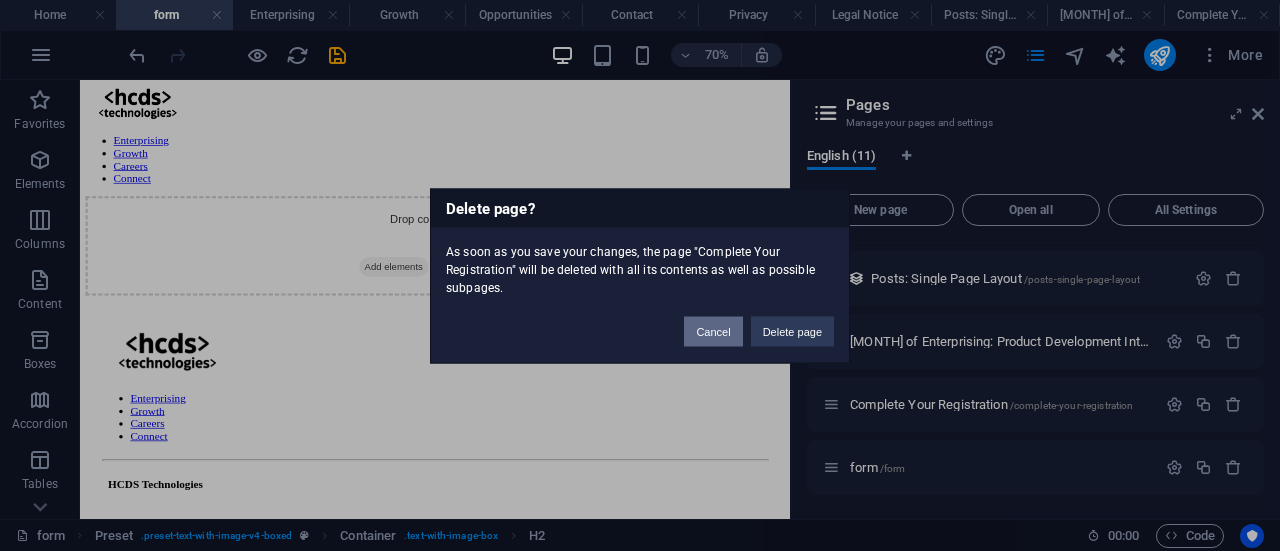 click on "Cancel" at bounding box center (713, 331) 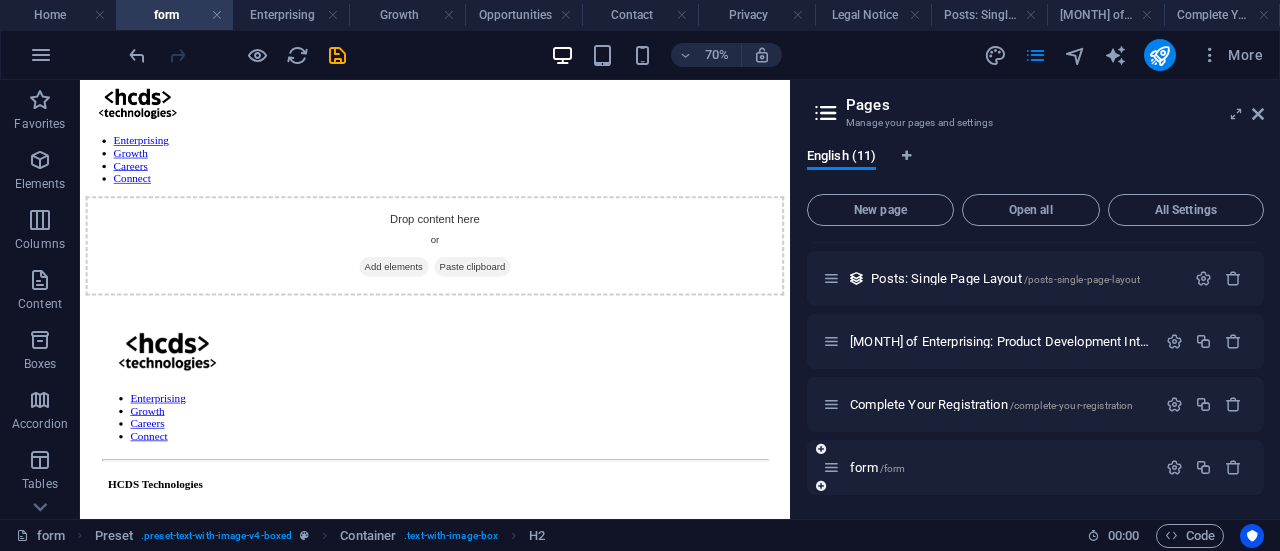 click on "form /form" at bounding box center [989, 467] 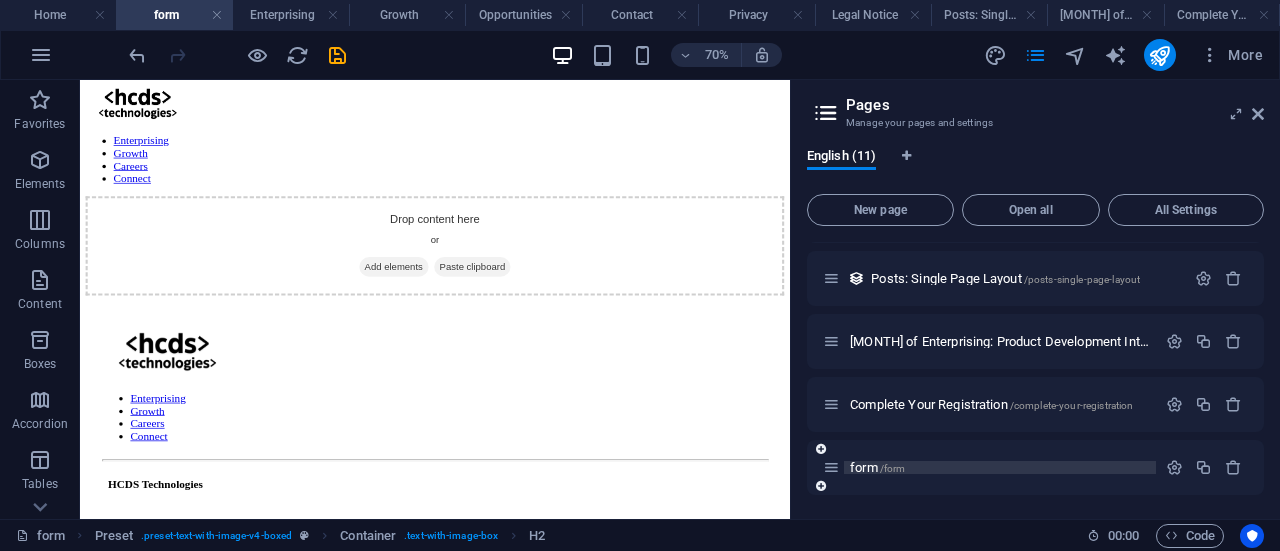 click on "form /form" at bounding box center [877, 467] 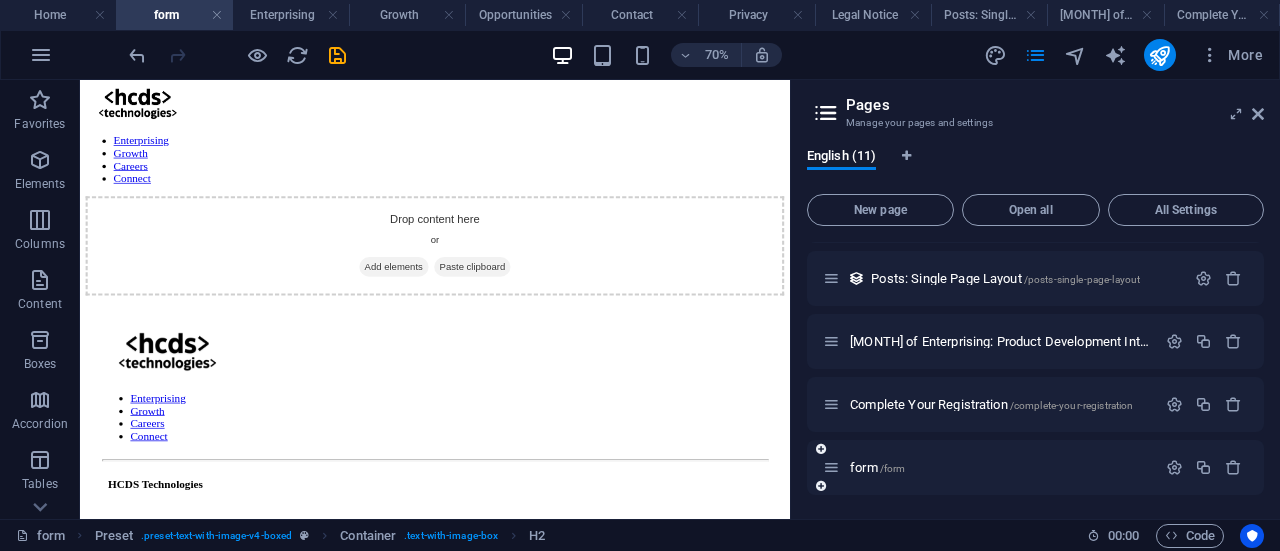 click on "form /form" at bounding box center (1035, 467) 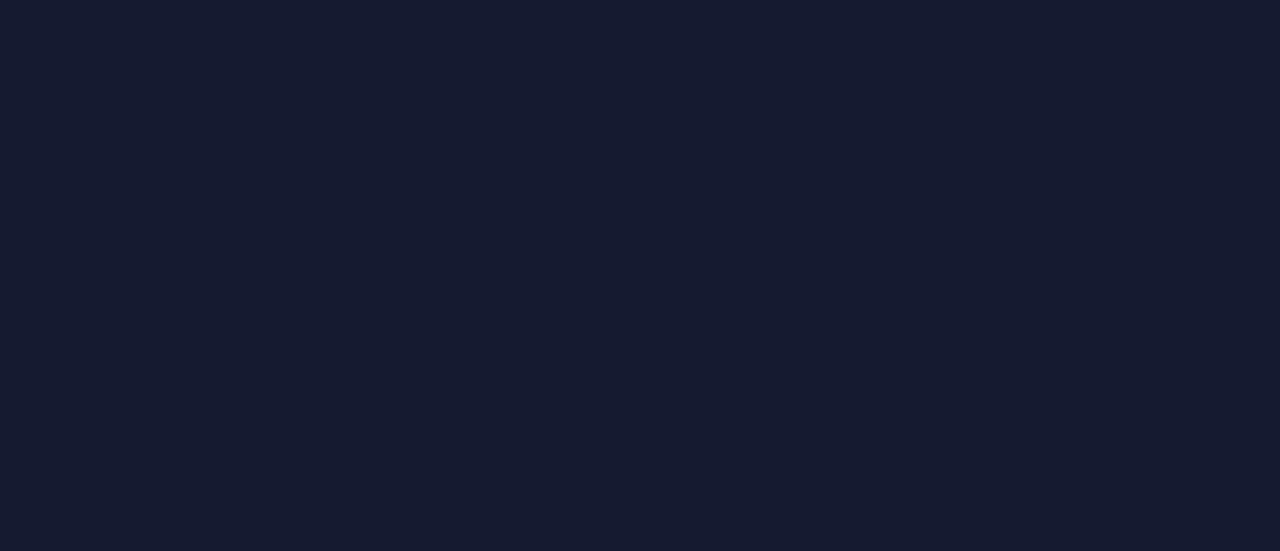 scroll, scrollTop: 0, scrollLeft: 0, axis: both 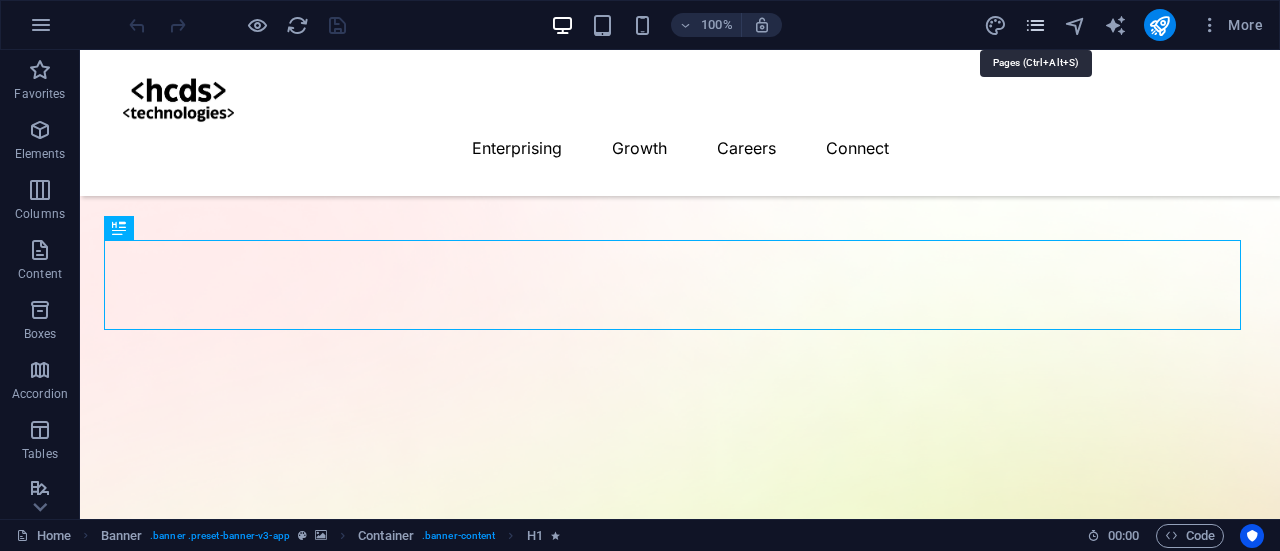 click at bounding box center (1035, 25) 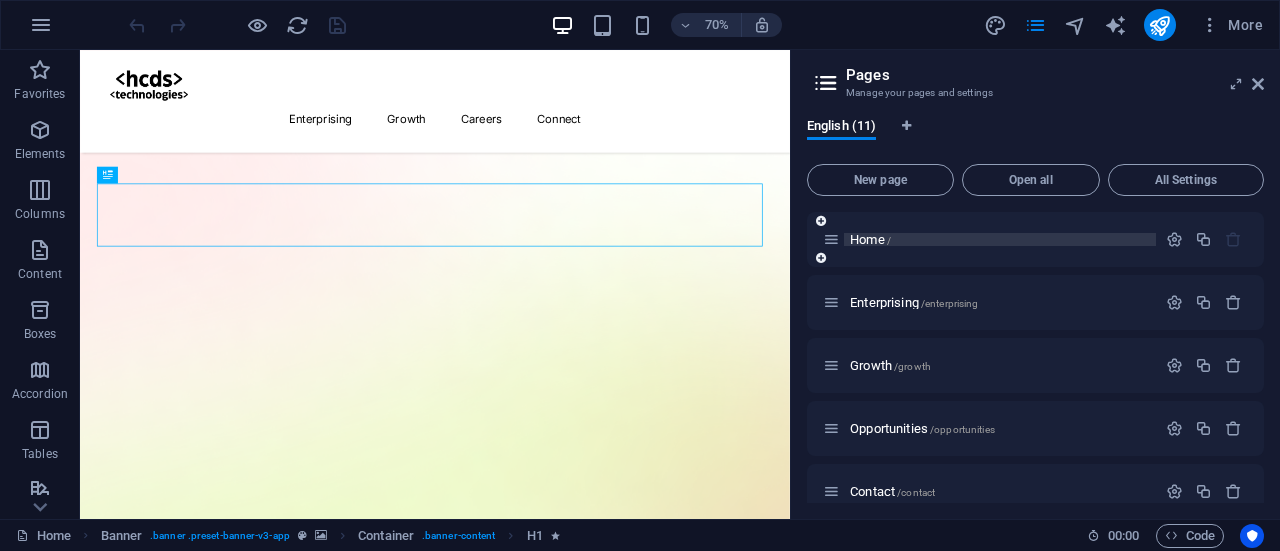 click on "Home /" at bounding box center (870, 239) 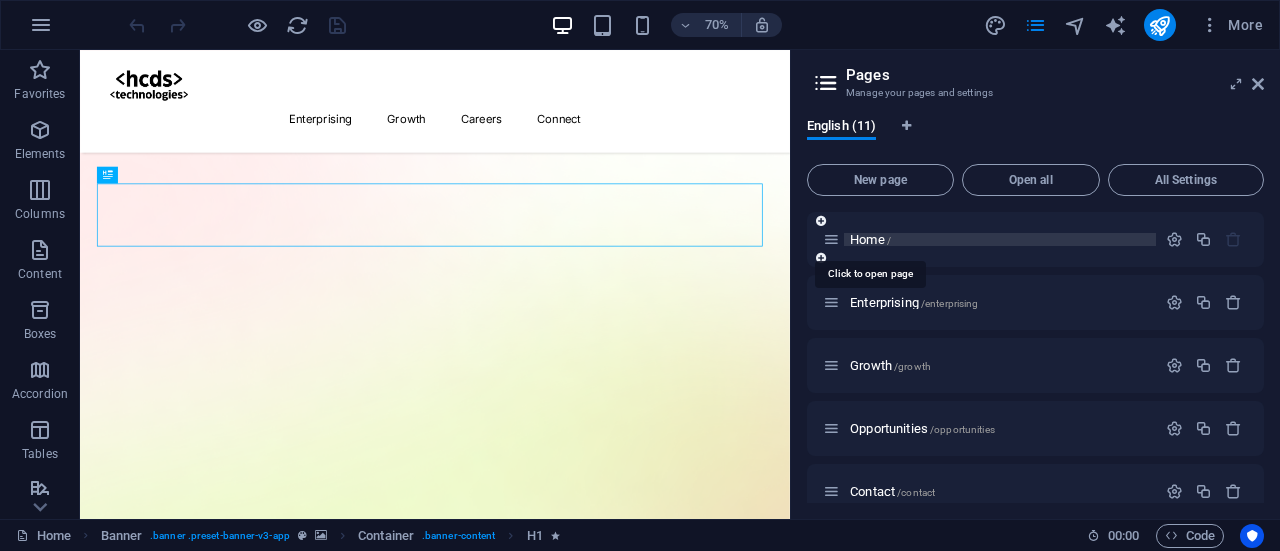 click on "Home /" at bounding box center [870, 239] 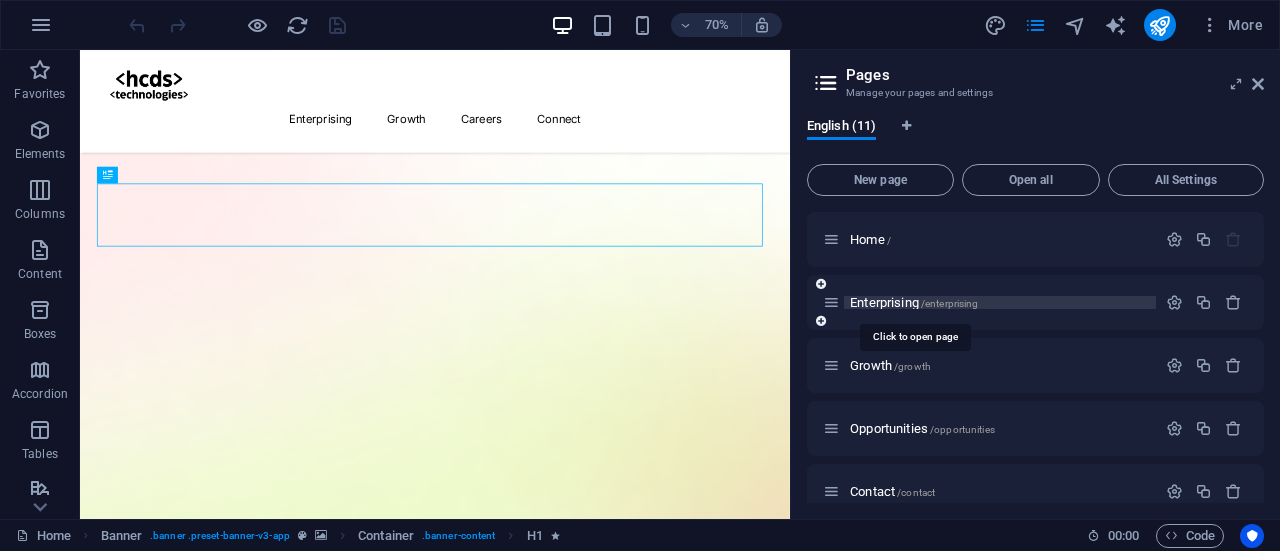 click on "Enterprising /enterprising" at bounding box center [914, 302] 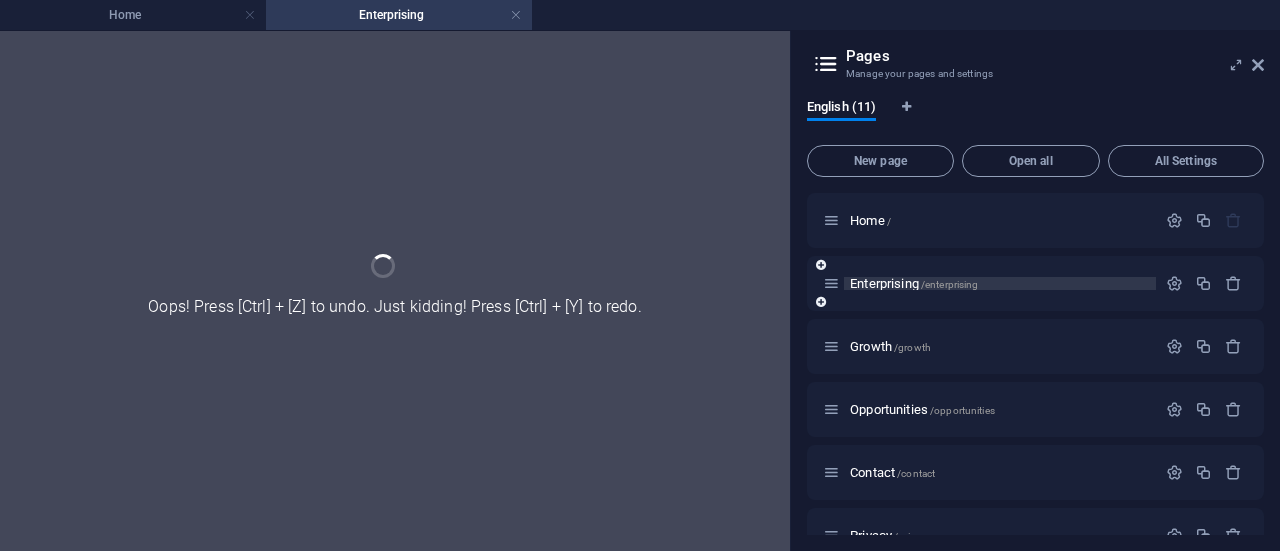 scroll, scrollTop: 0, scrollLeft: 0, axis: both 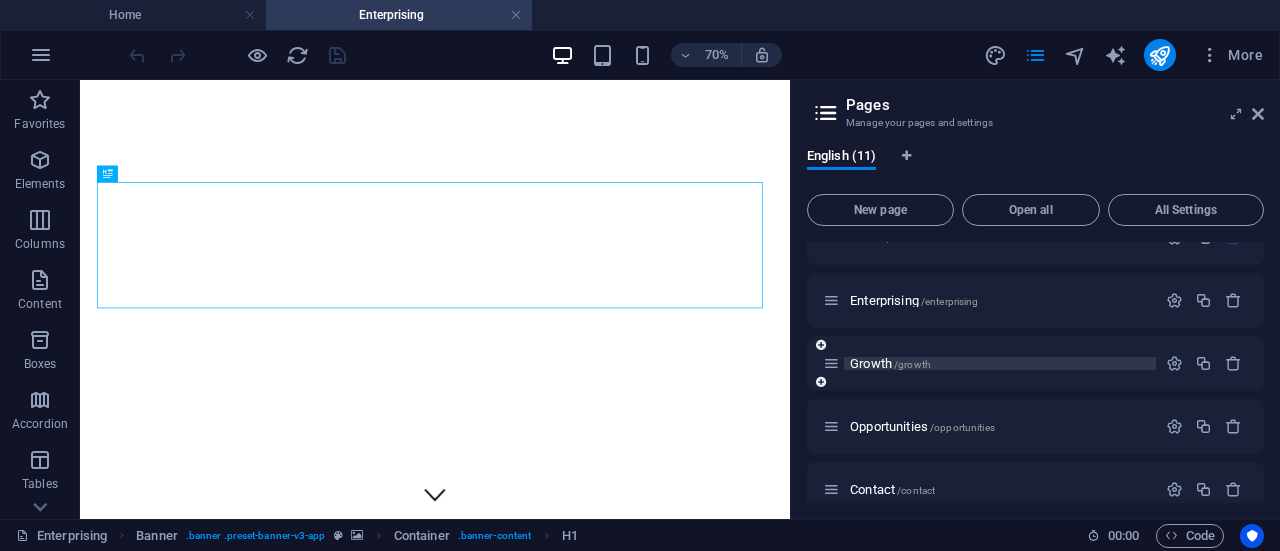 click on "Growth /growth" at bounding box center [890, 363] 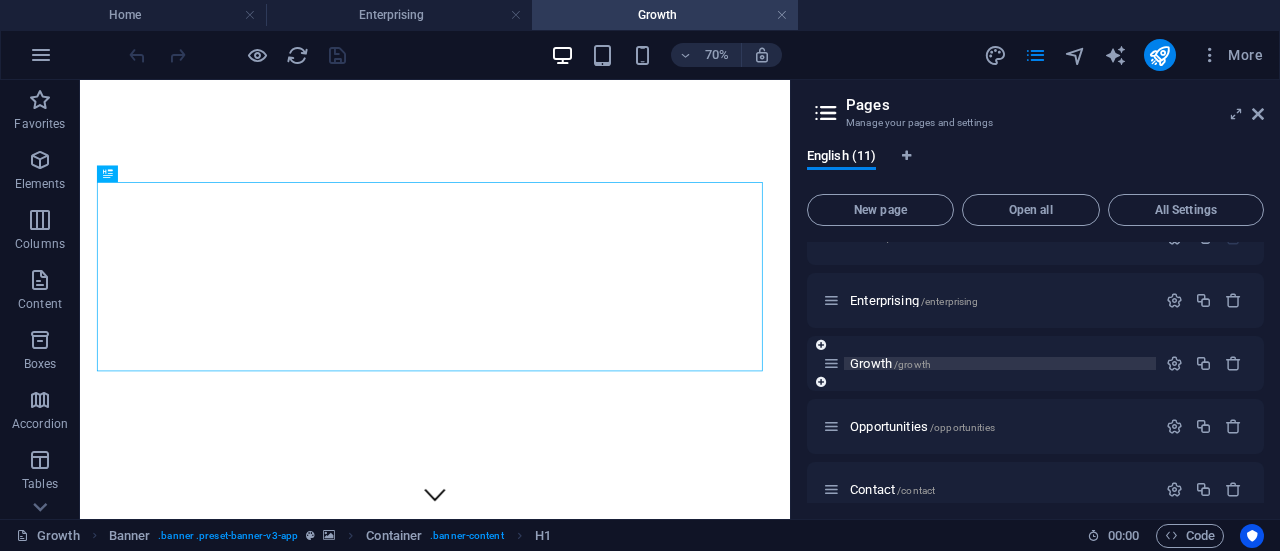 scroll, scrollTop: 0, scrollLeft: 0, axis: both 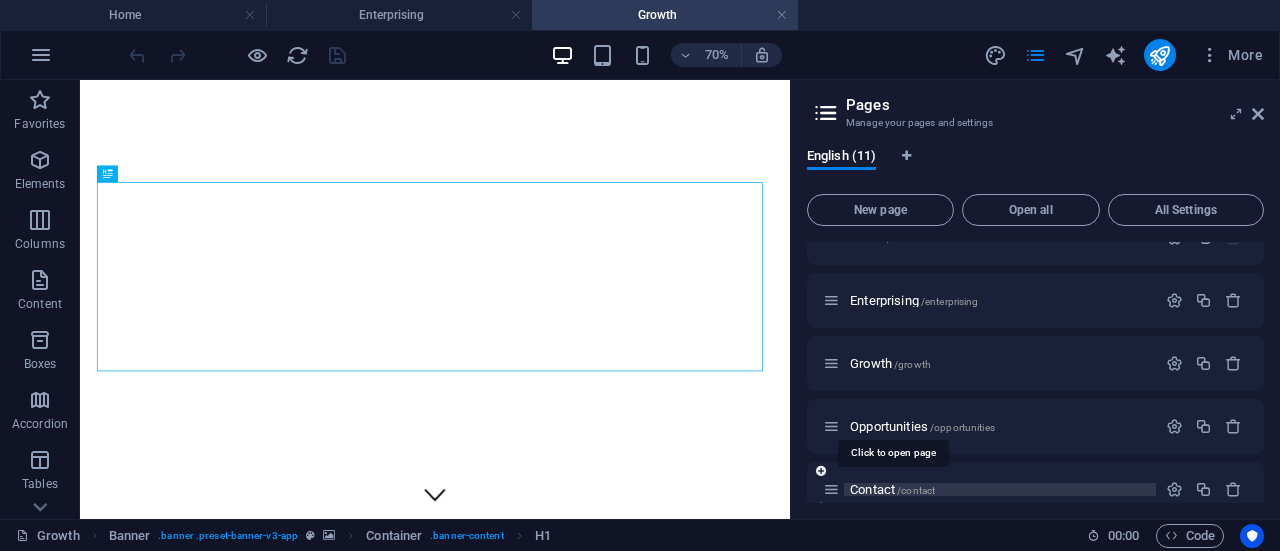 click on "Contact /contact" at bounding box center [892, 489] 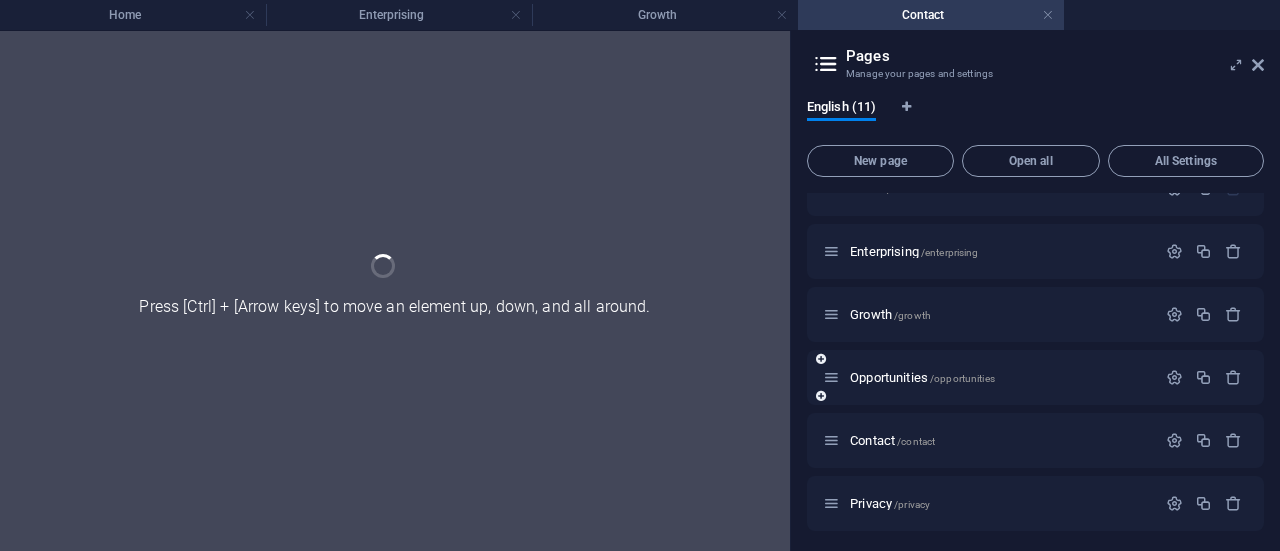 scroll, scrollTop: 232, scrollLeft: 0, axis: vertical 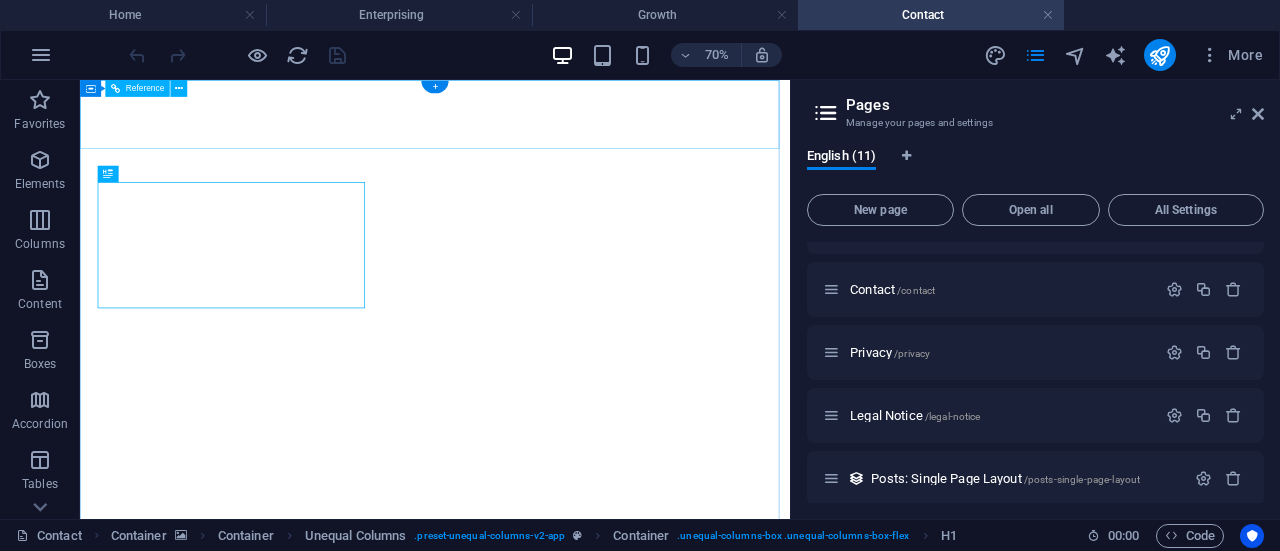 click on "Enterprising Growth Careers Connect" at bounding box center (587, 1030) 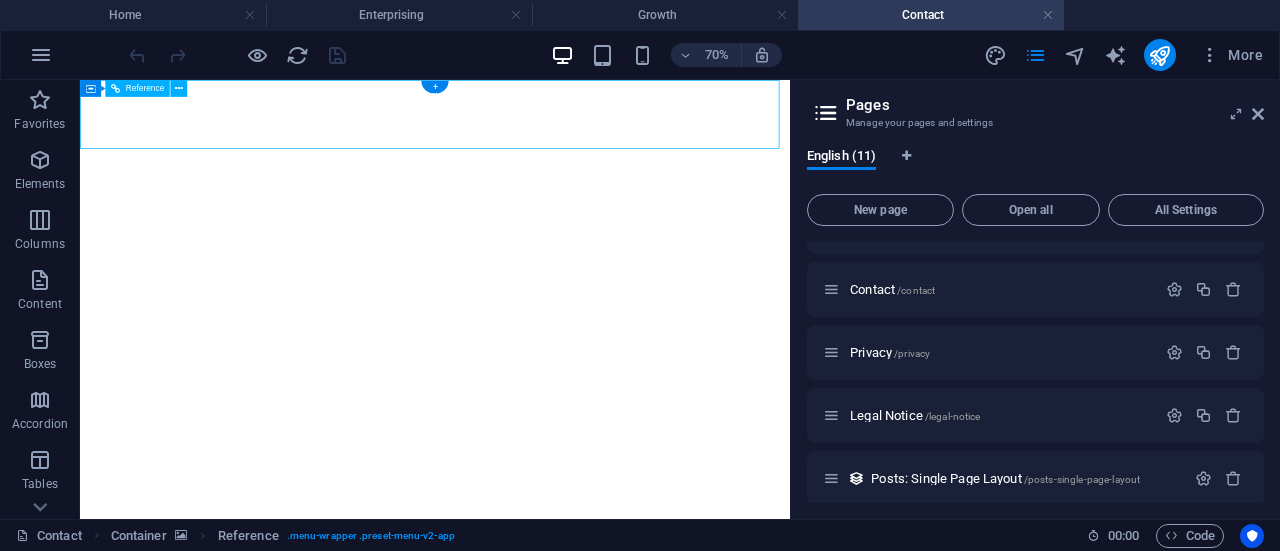 click on "Enterprising Growth Careers Connect" at bounding box center (587, 1065) 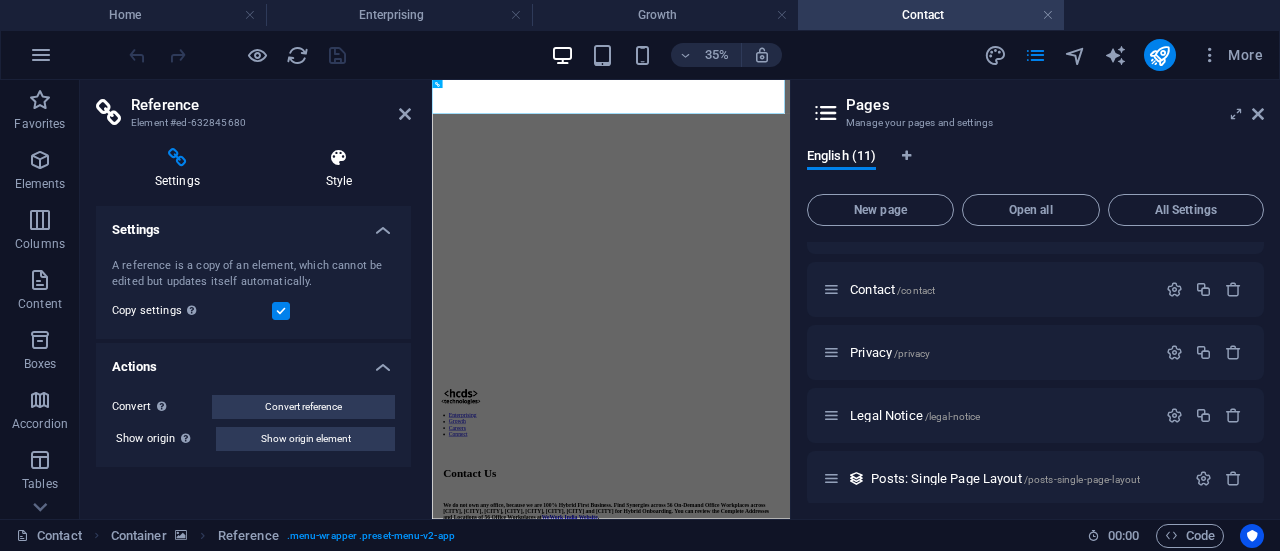 click at bounding box center [339, 158] 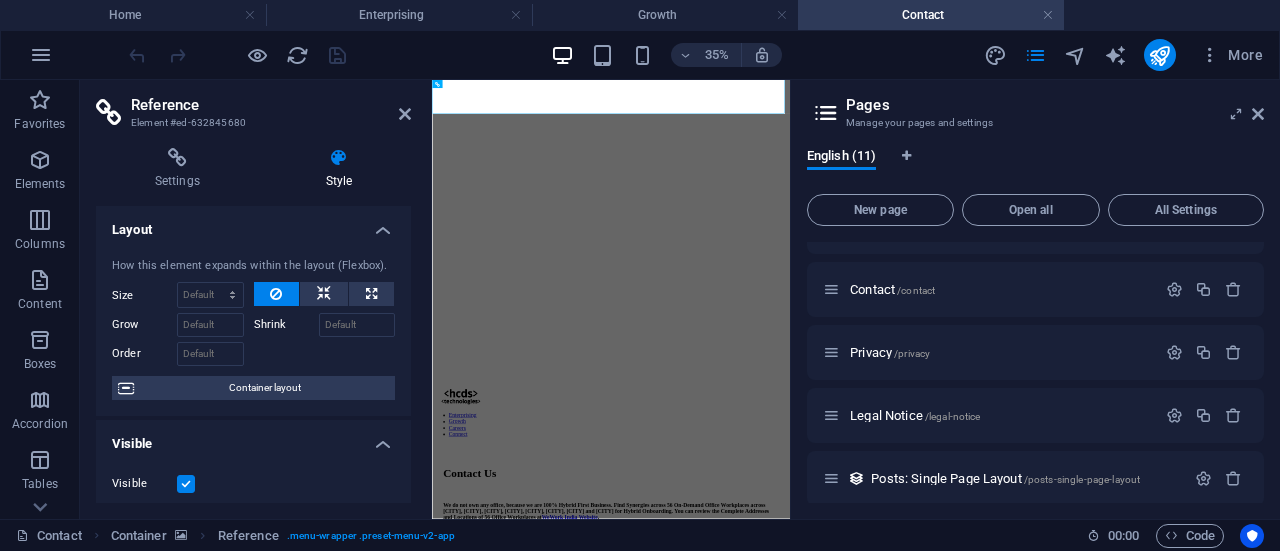 scroll, scrollTop: 546, scrollLeft: 0, axis: vertical 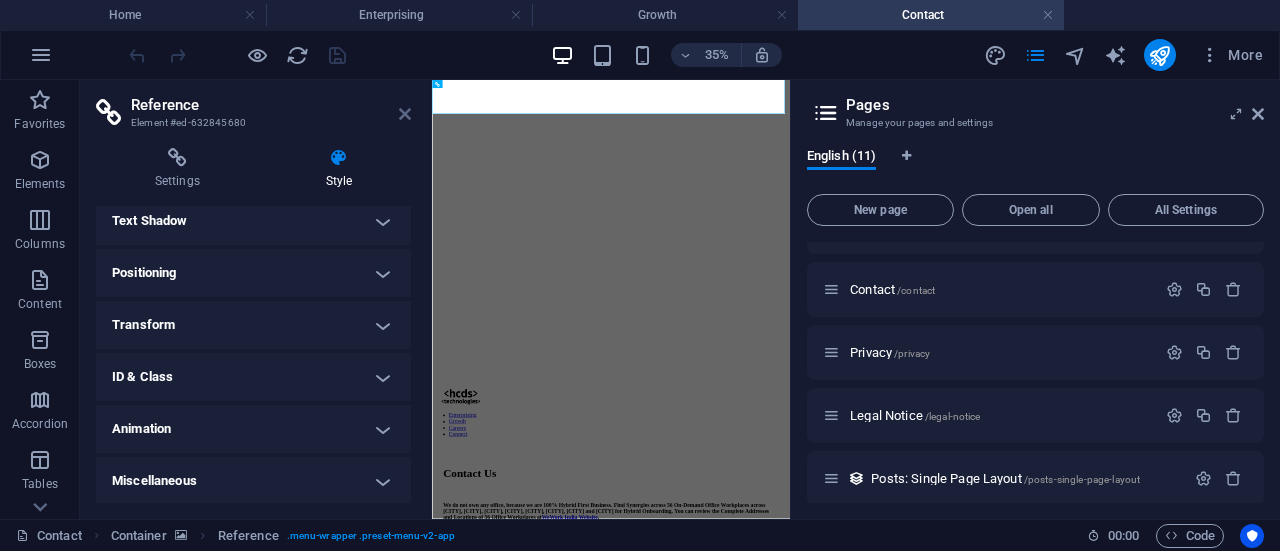 click at bounding box center (405, 114) 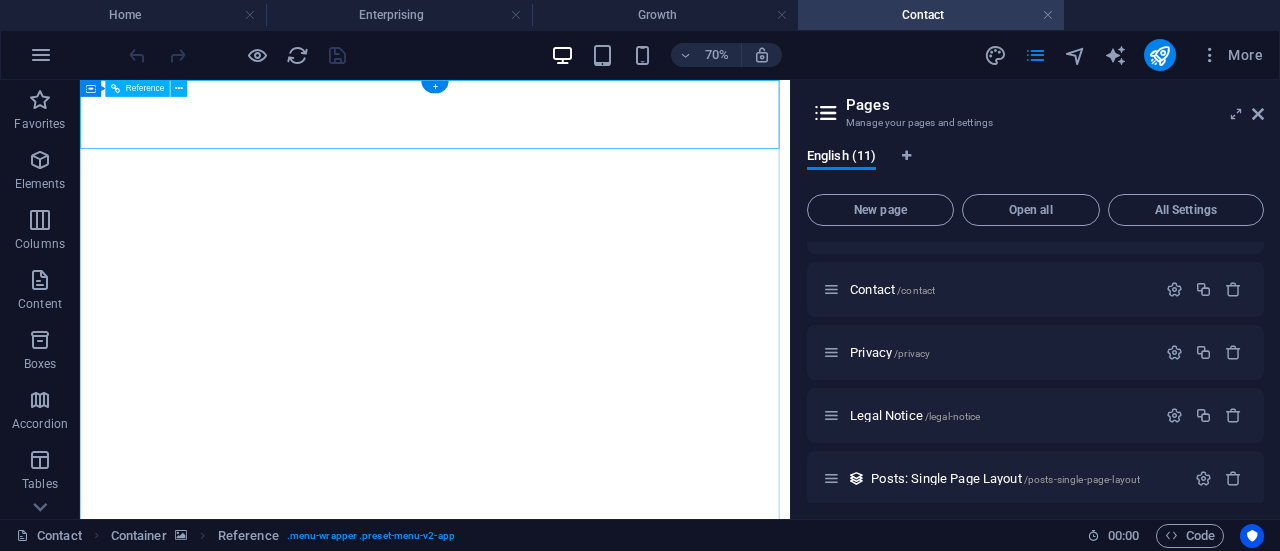 click on "Enterprising Growth Careers Connect" at bounding box center [587, 1065] 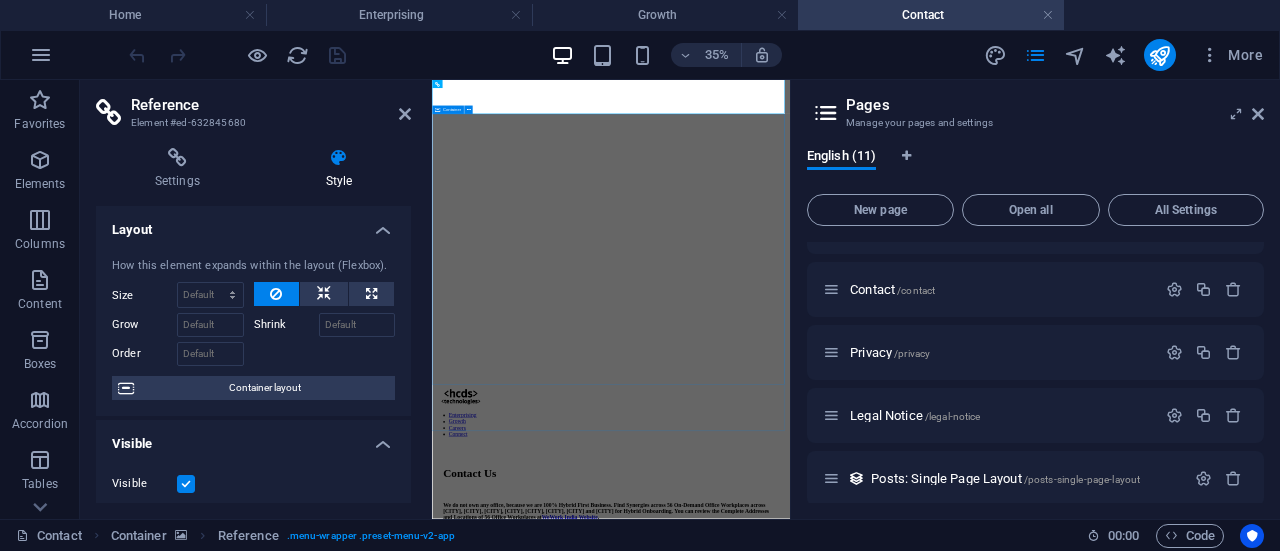 click on "Contact Us We do not own any office, because we are 100% Hybrid First Business. Find Synergies across 56 On-Demand Office Workplaces across CHENNAI, PUNE, NOIDA, HYDERABAD, GURUGRAM, BANGALORE, DELHI and MUMBAI for Hybrid Onboarding. You can review the Complete Addresses and Locations of 56 Office Workplaces at  WeWork India Website . people@hcdstech.in +912269710507 100% Hybrid and Remote , Gurugram , 122001 Your Name Your Email Contact Number Residence District/State Objective/Agenda   I have read and understand the privacy policy. Unreadable? Load new Submit" at bounding box center [943, 1685] 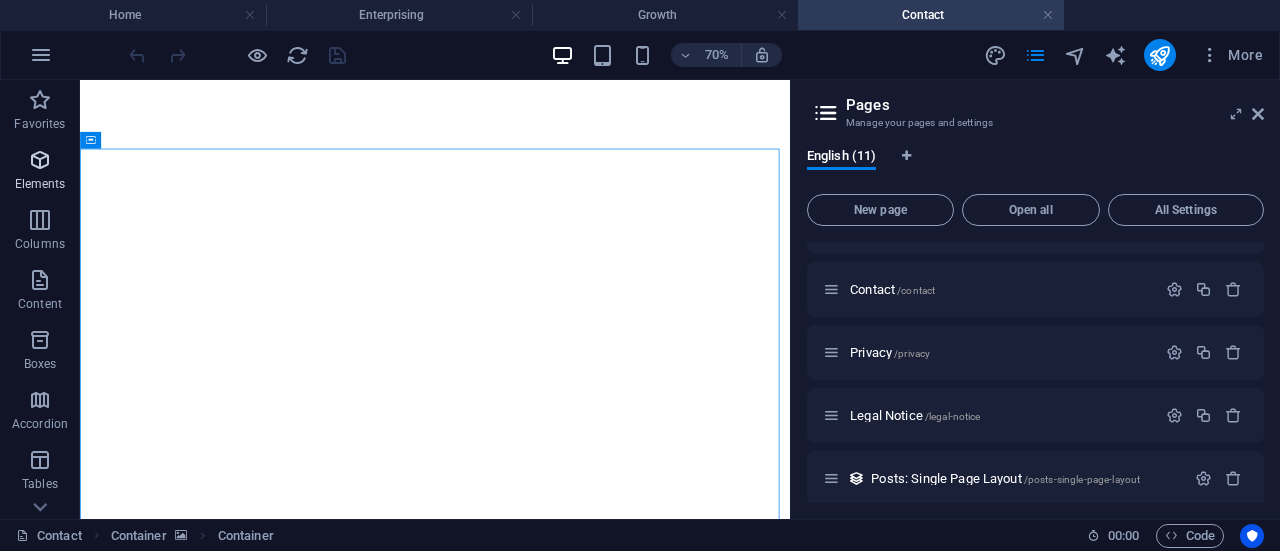 click at bounding box center (40, 160) 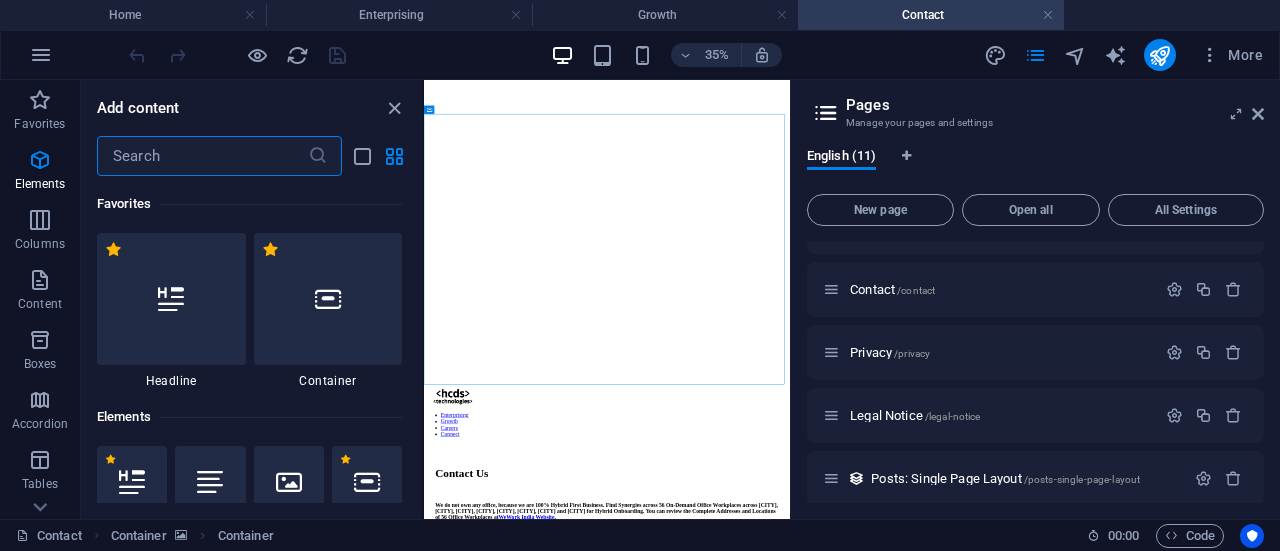 scroll, scrollTop: 213, scrollLeft: 0, axis: vertical 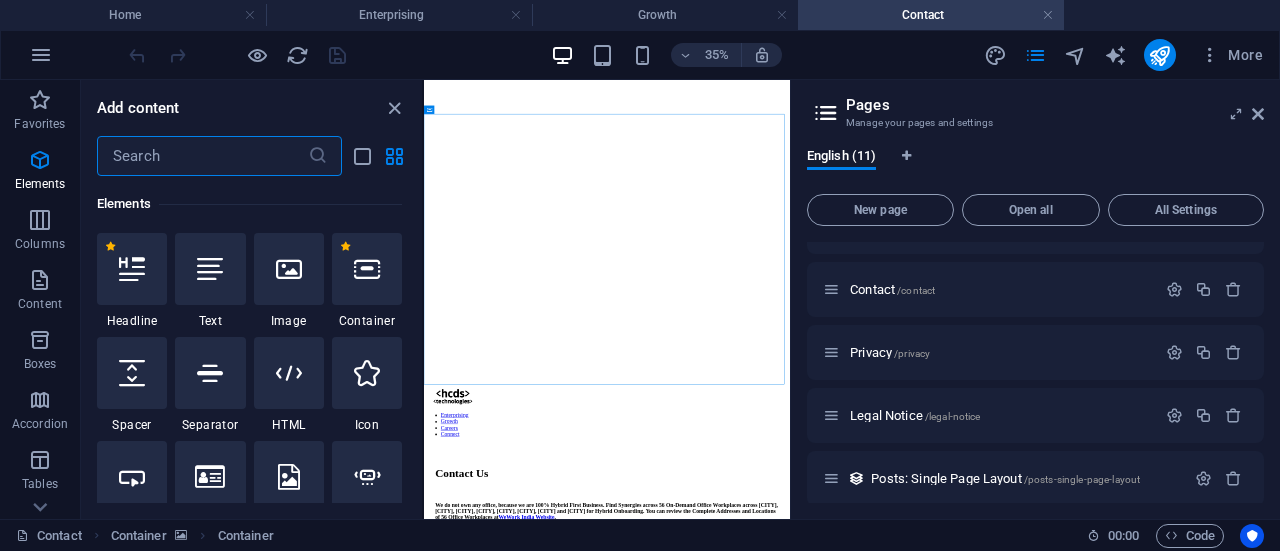 drag, startPoint x: 214, startPoint y: 283, endPoint x: 354, endPoint y: 276, distance: 140.1749 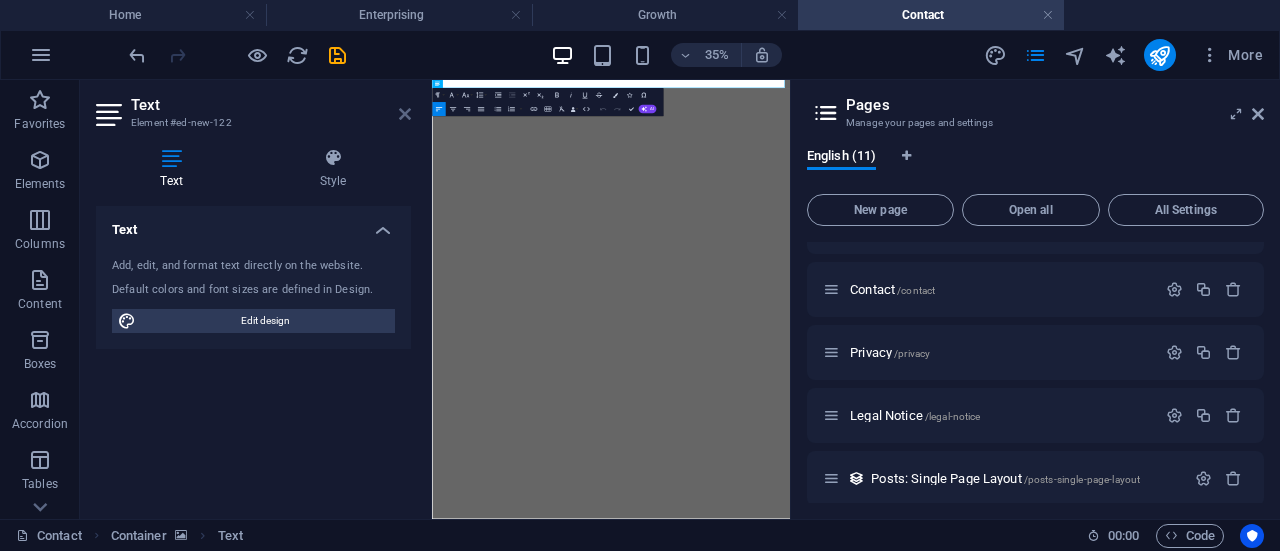click at bounding box center [405, 114] 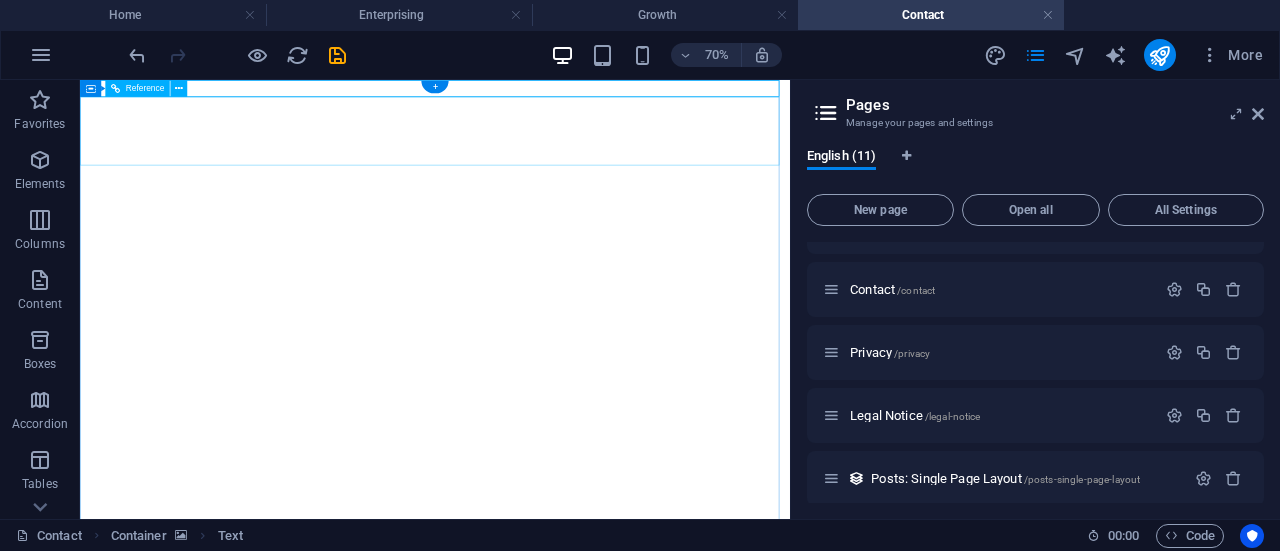 click on "Enterprising Growth Careers Connect" at bounding box center (587, 24746) 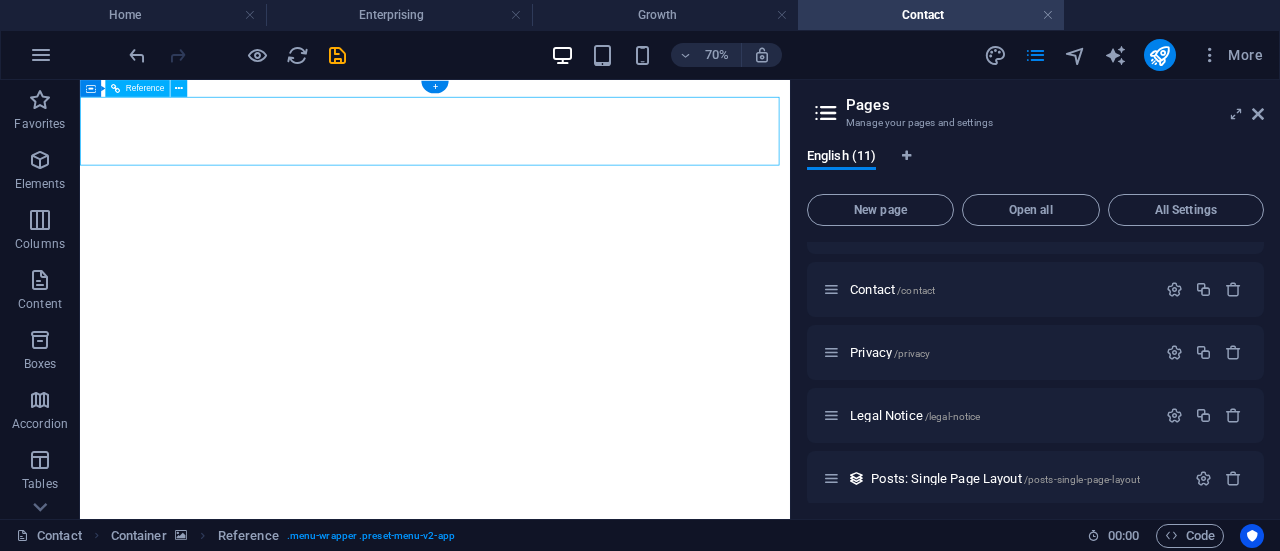 click on "Enterprising Growth Careers Connect" at bounding box center [587, 24746] 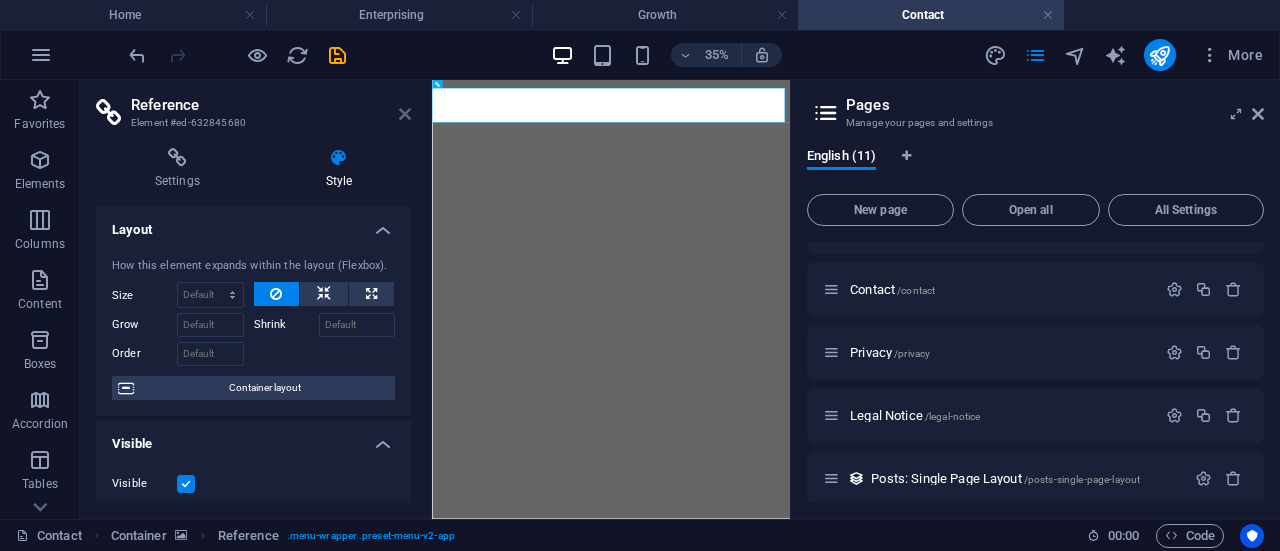 click at bounding box center (405, 114) 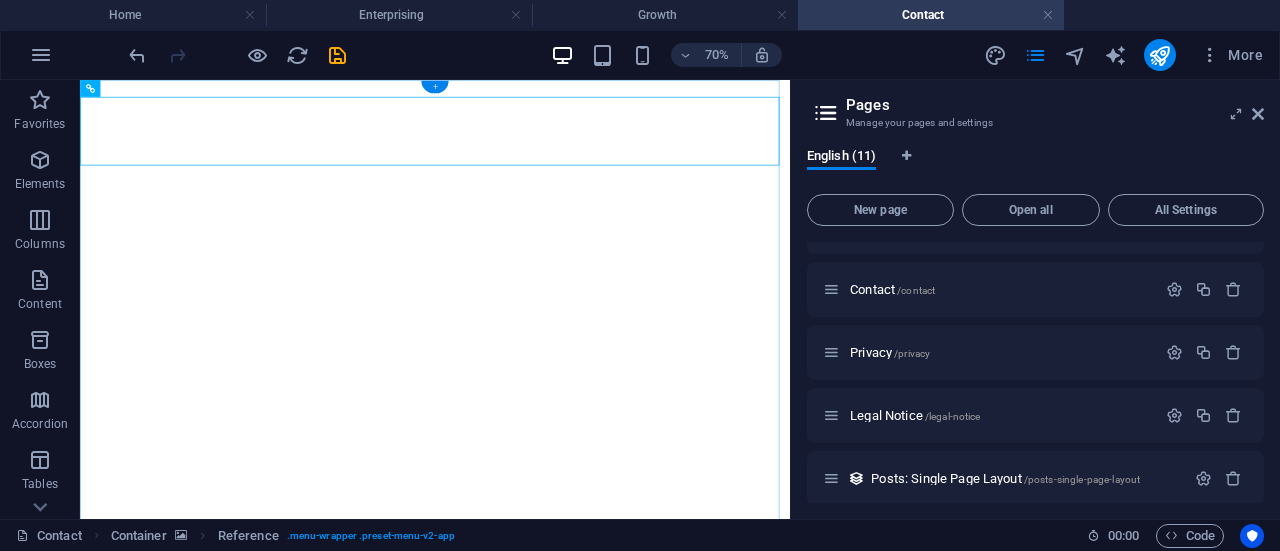click on "+" at bounding box center [434, 87] 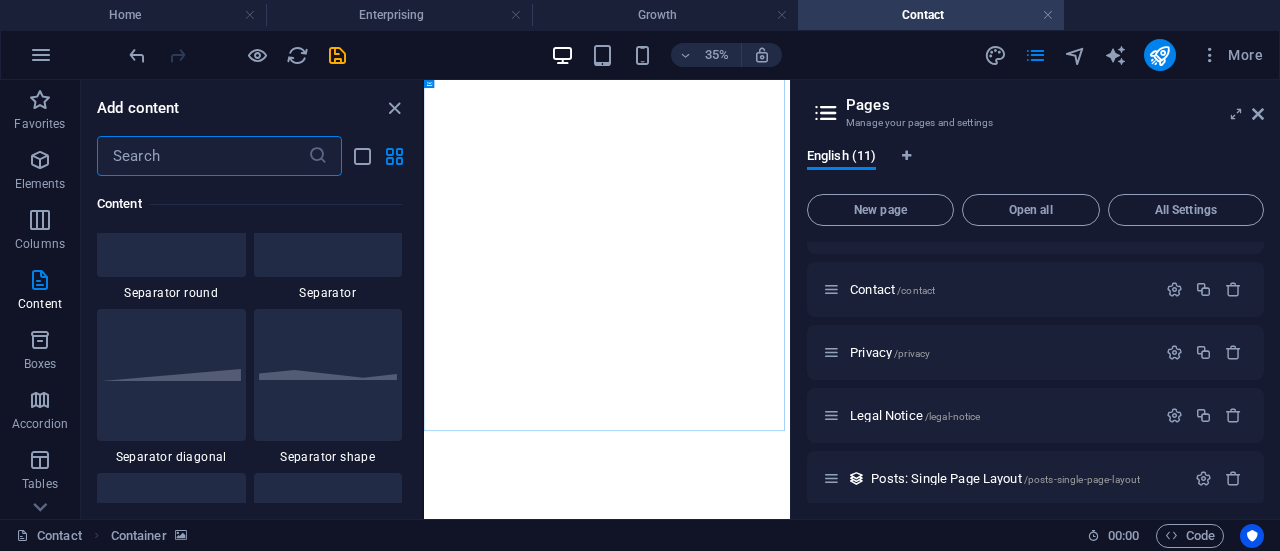 scroll, scrollTop: 4999, scrollLeft: 0, axis: vertical 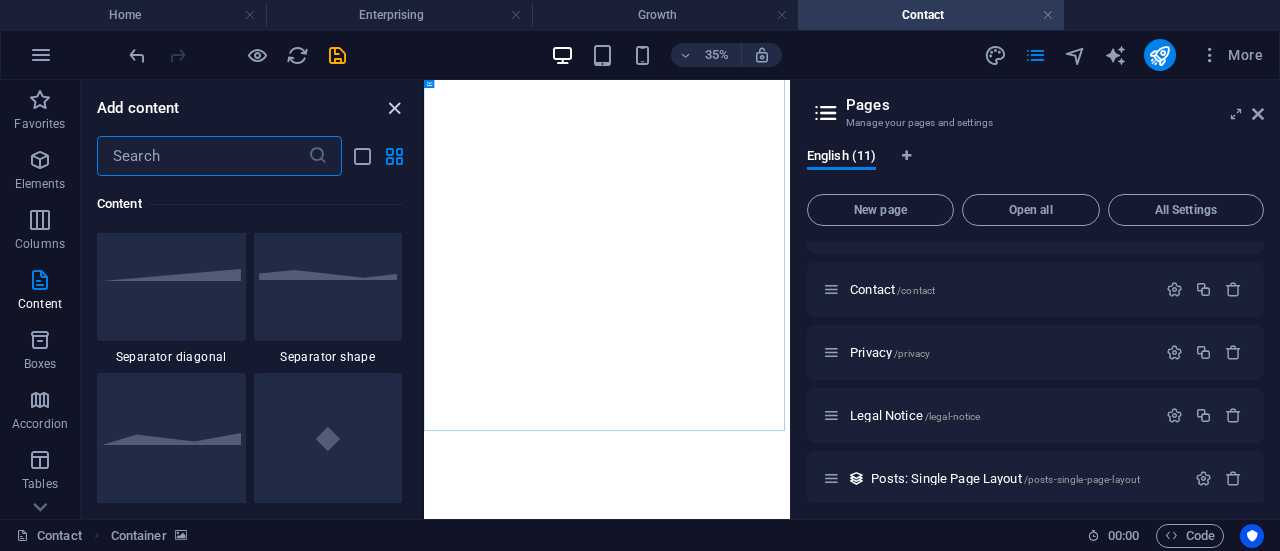 click at bounding box center [394, 108] 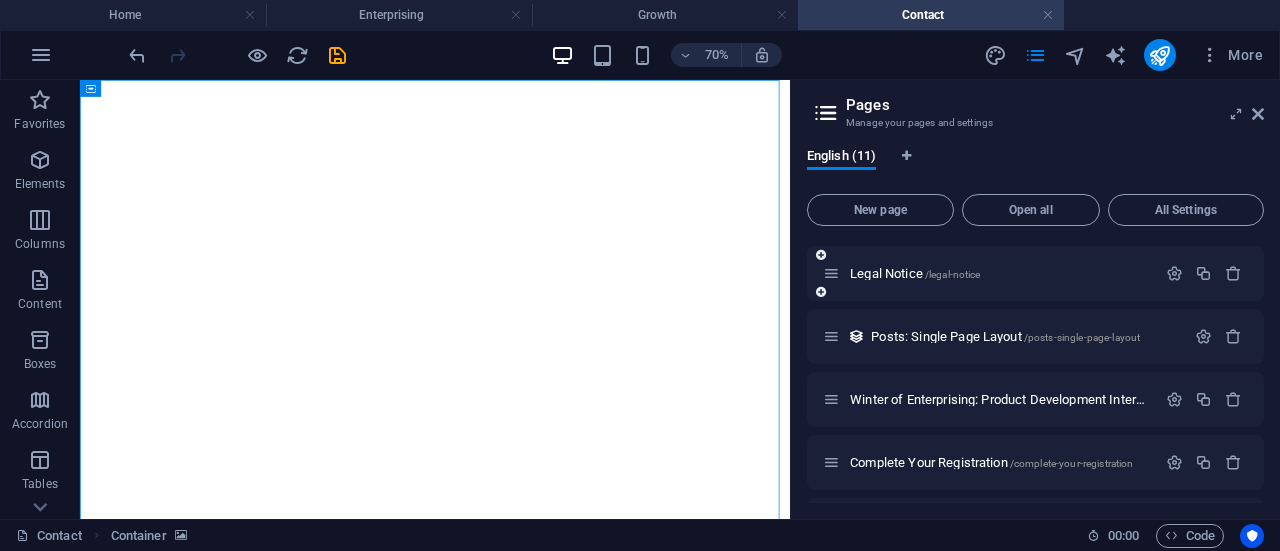 scroll, scrollTop: 432, scrollLeft: 0, axis: vertical 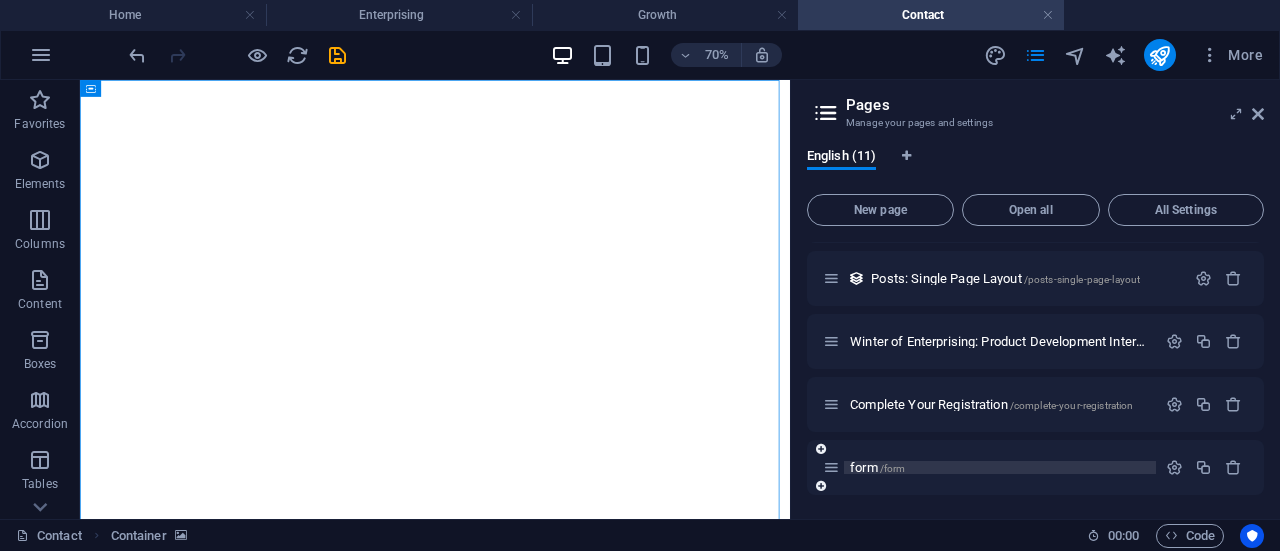 click on "form /form" at bounding box center (1000, 467) 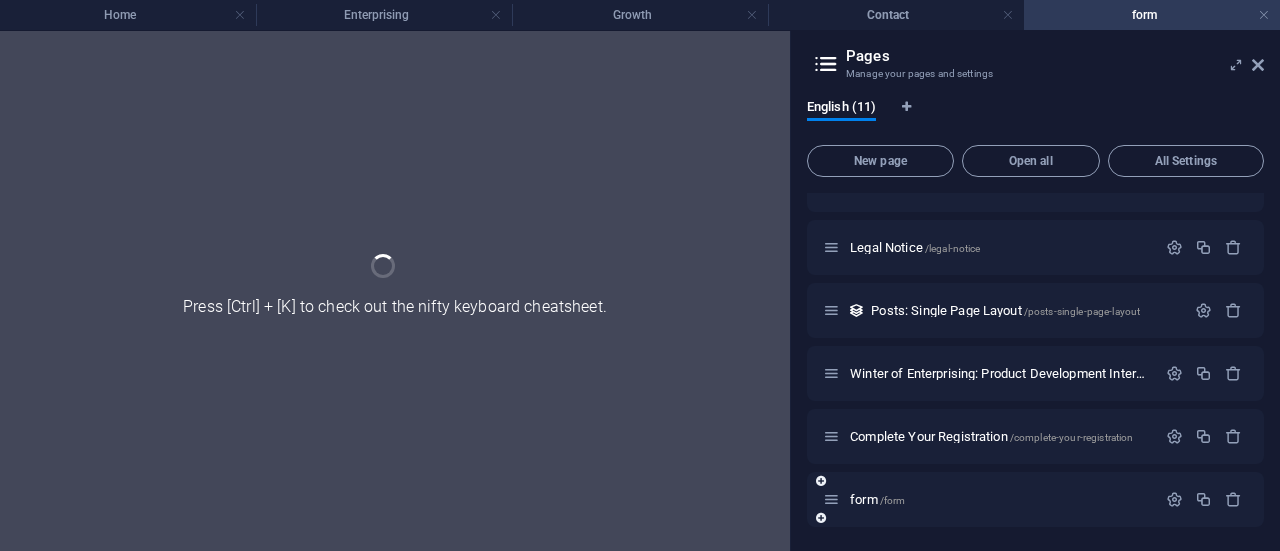 scroll, scrollTop: 350, scrollLeft: 0, axis: vertical 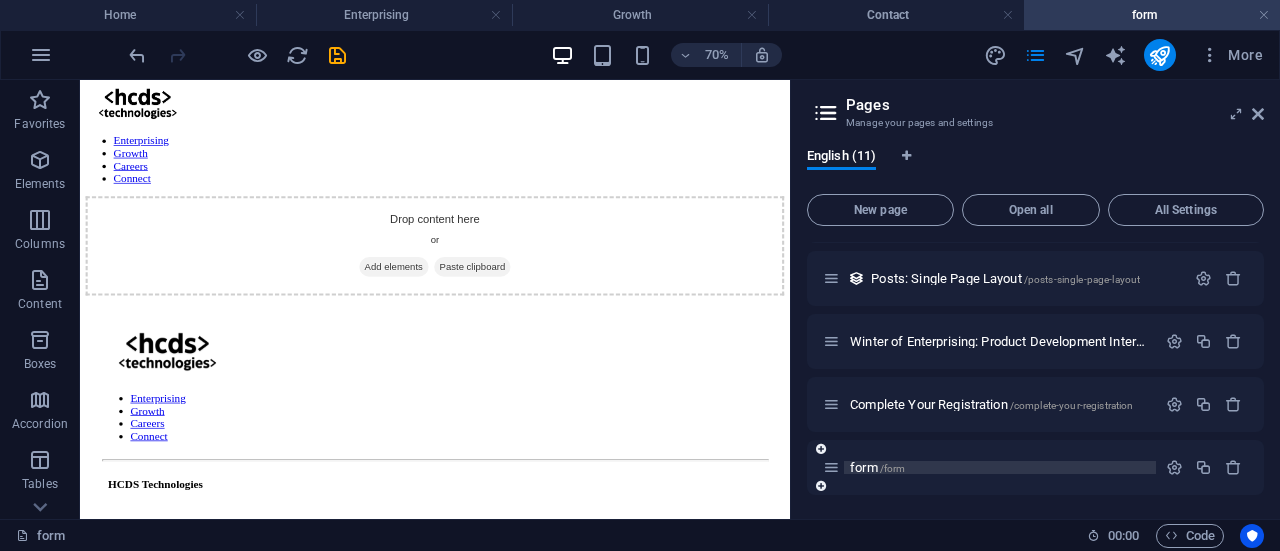 click on "form /form" at bounding box center [877, 467] 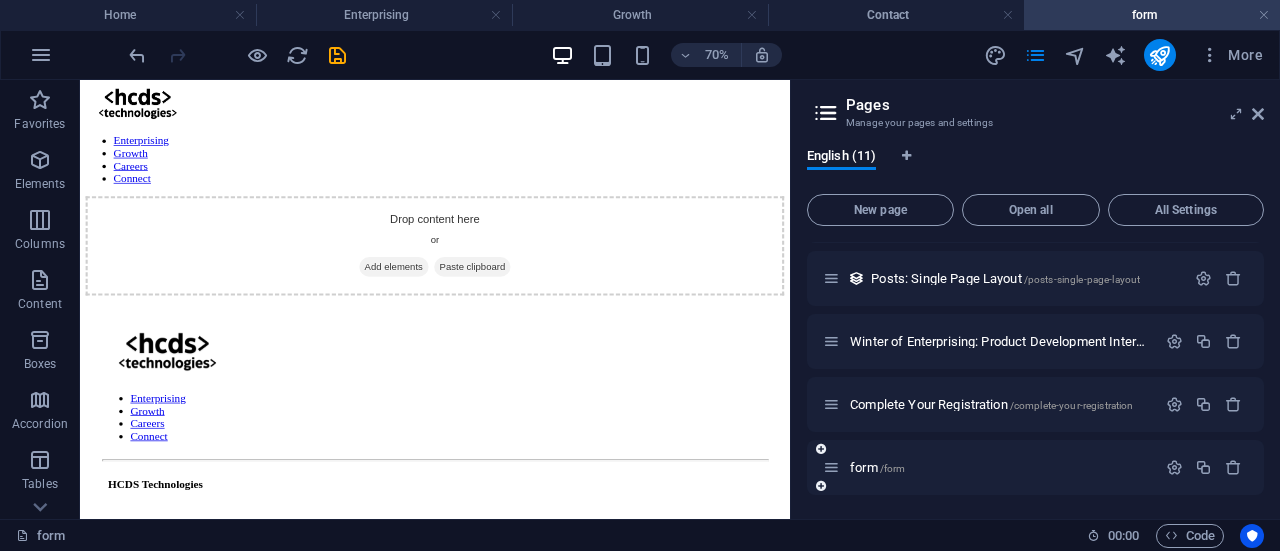 click on "form /form" at bounding box center (989, 467) 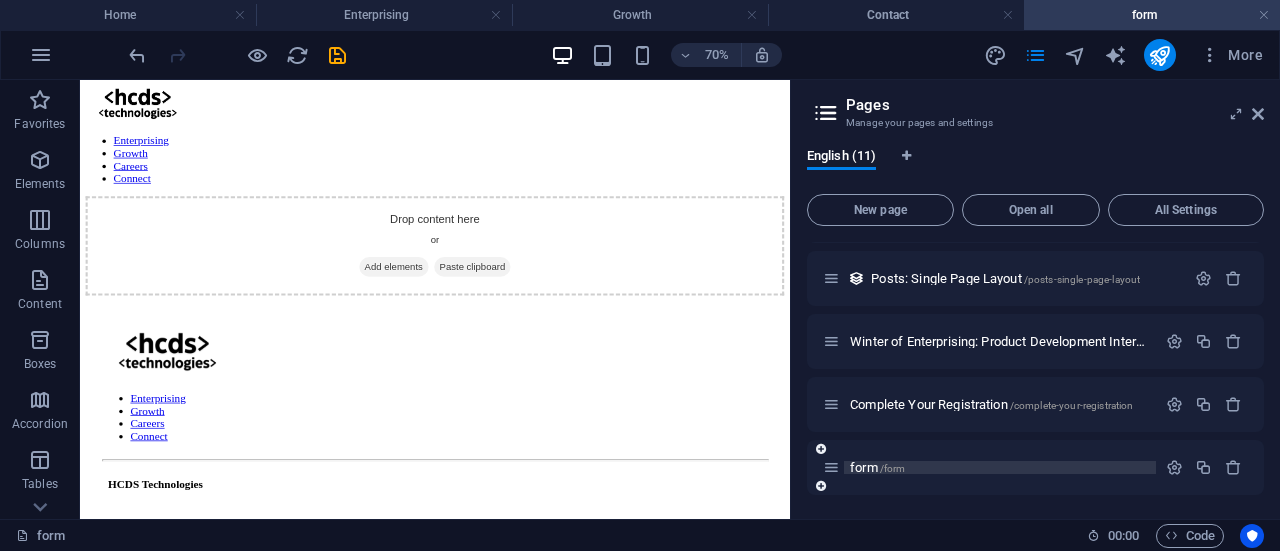 click on "form /form" at bounding box center (877, 467) 